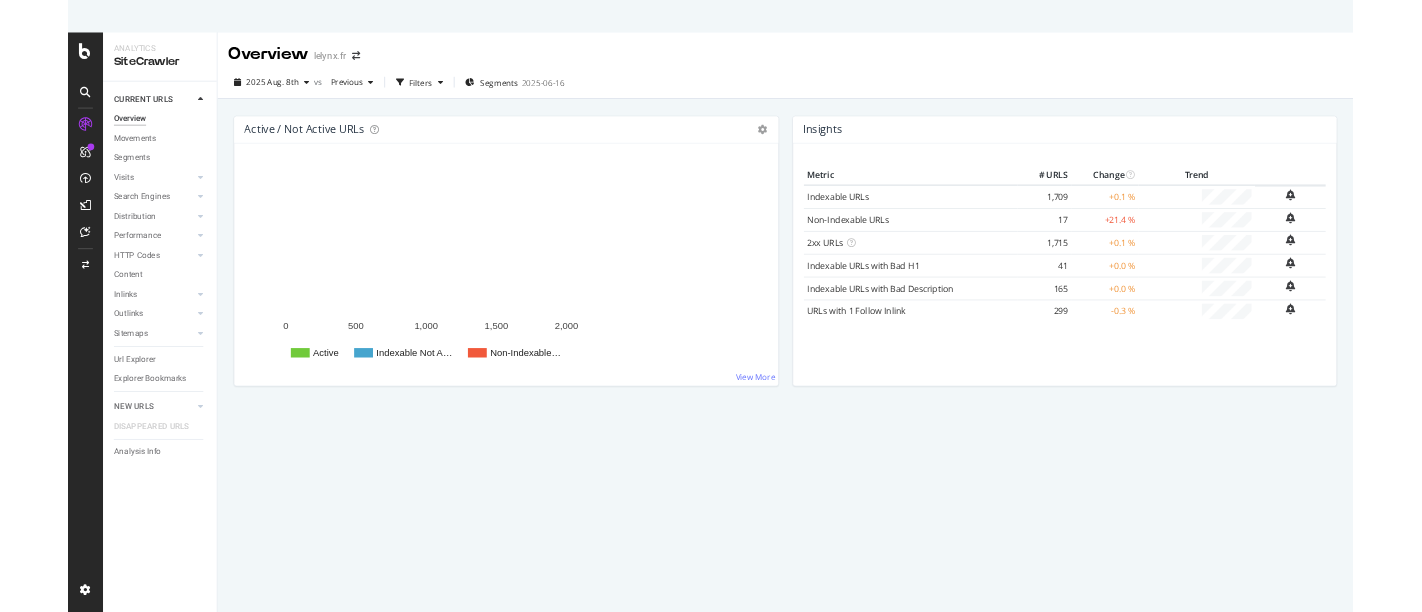 scroll, scrollTop: 0, scrollLeft: 0, axis: both 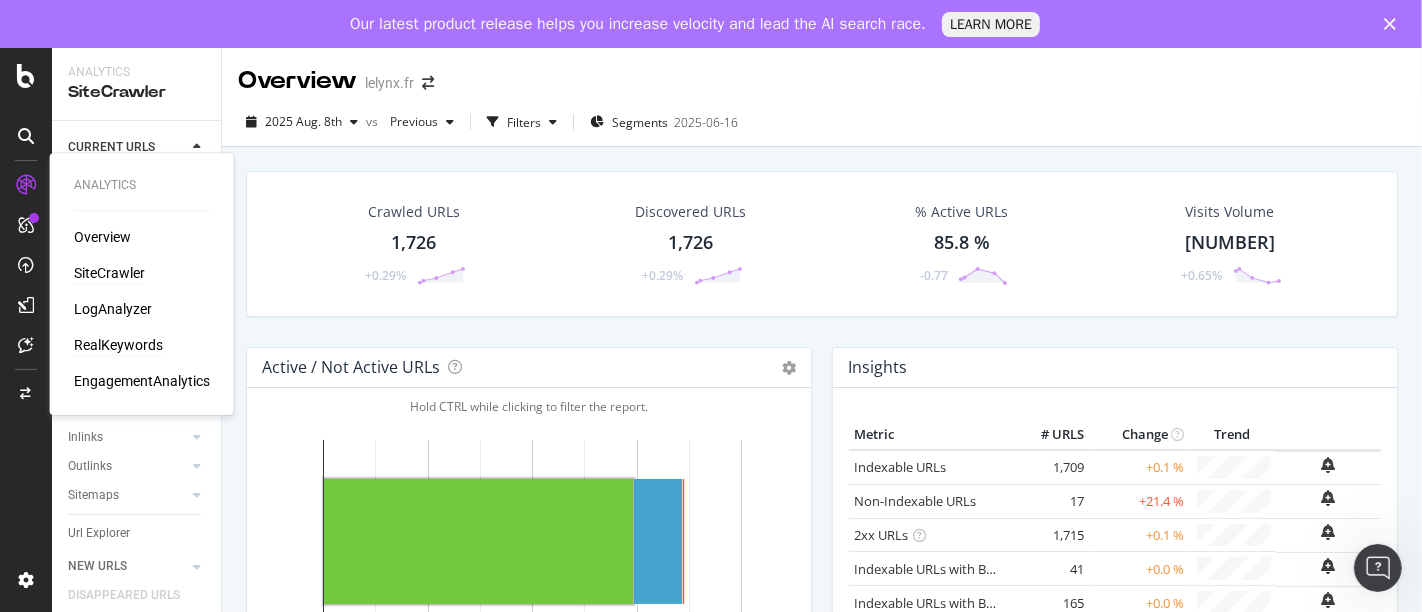 click on "RealKeywords" at bounding box center [118, 345] 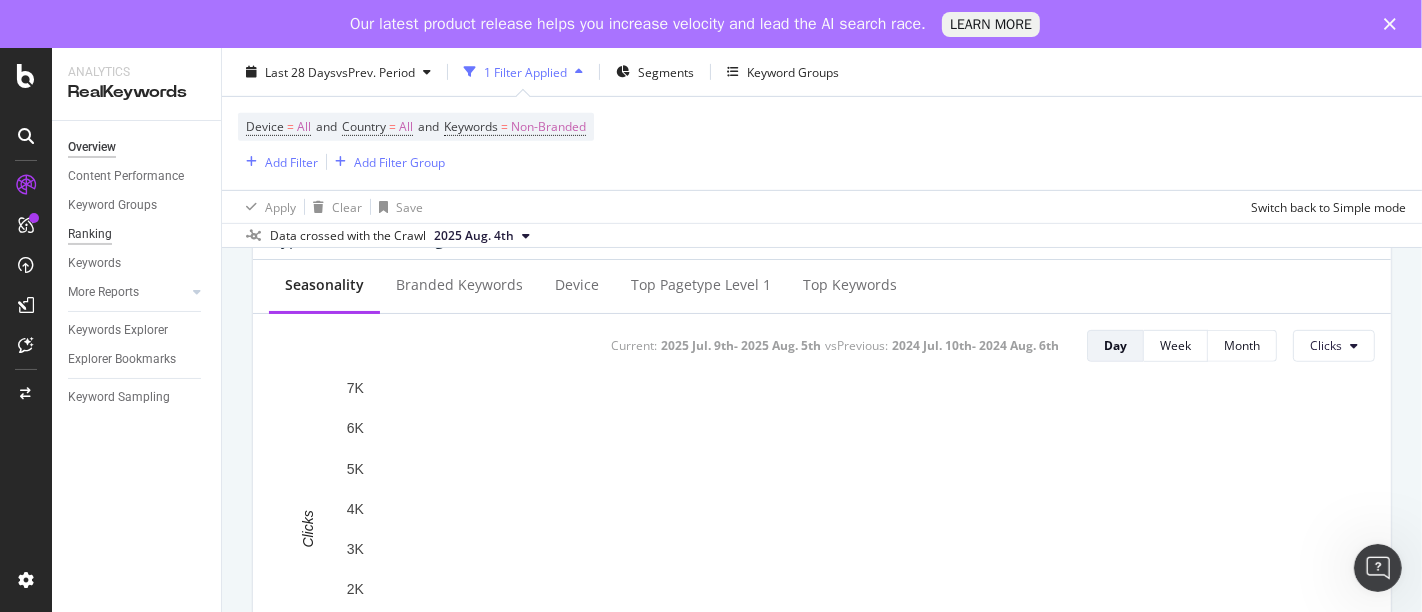 scroll, scrollTop: 777, scrollLeft: 0, axis: vertical 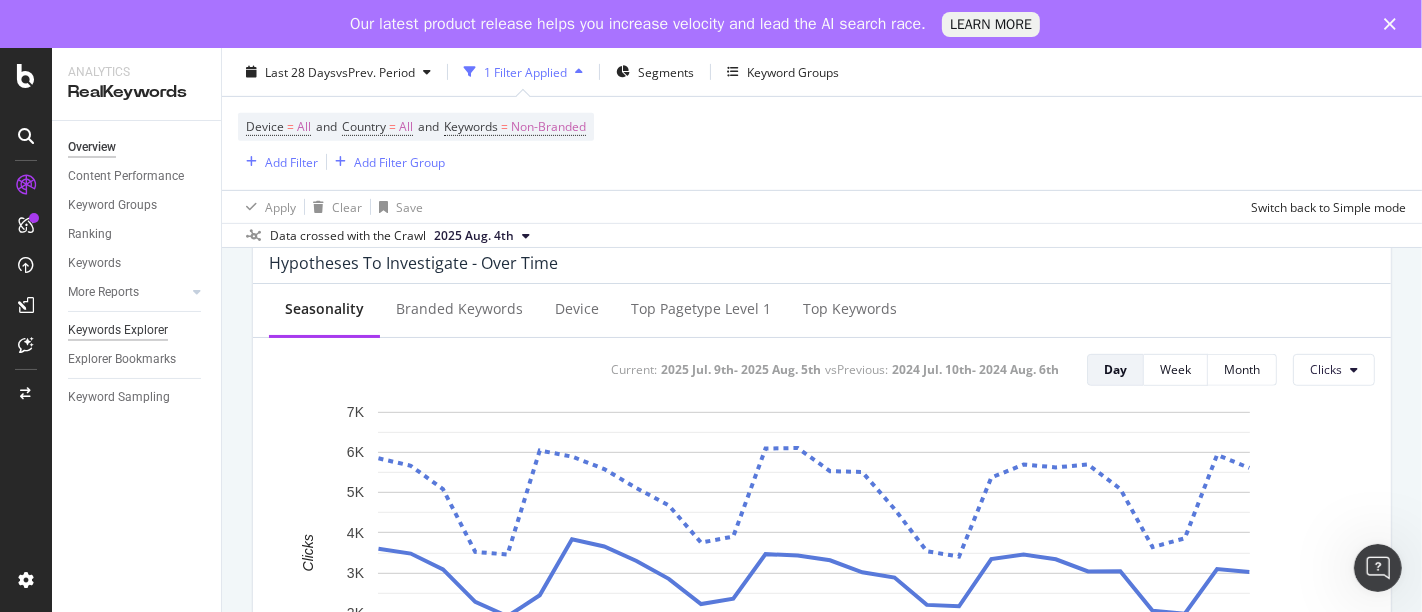 click on "Keywords Explorer" at bounding box center [118, 330] 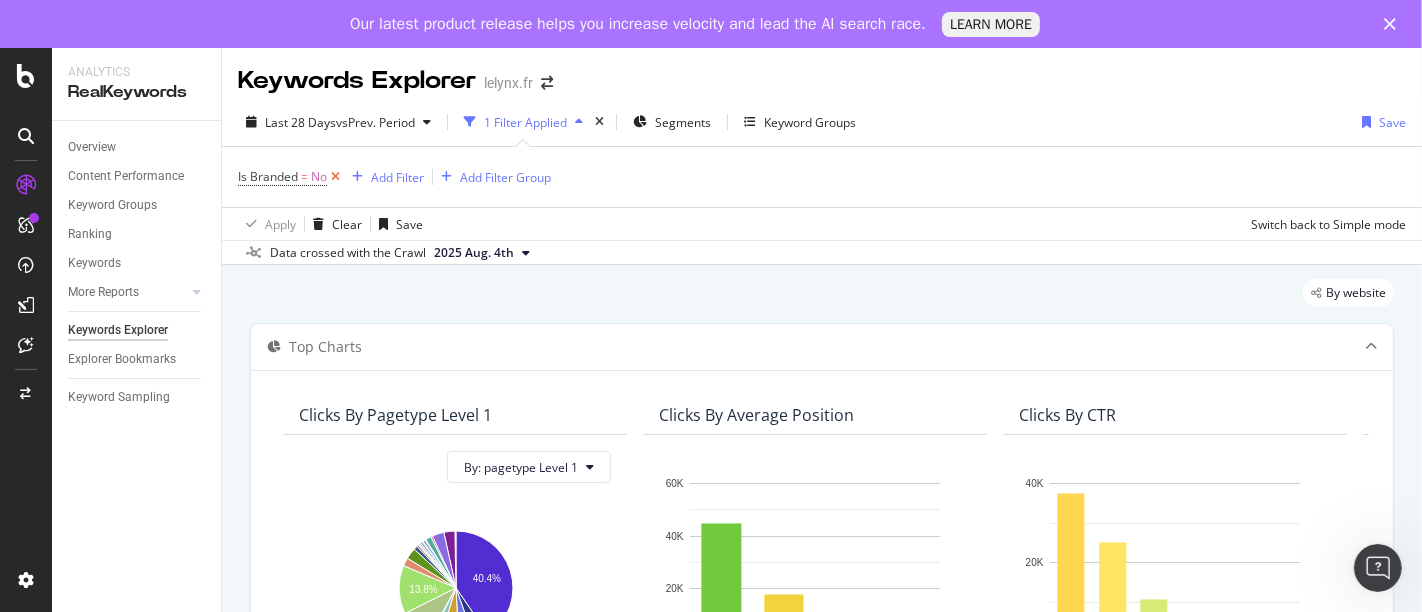 click at bounding box center (335, 177) 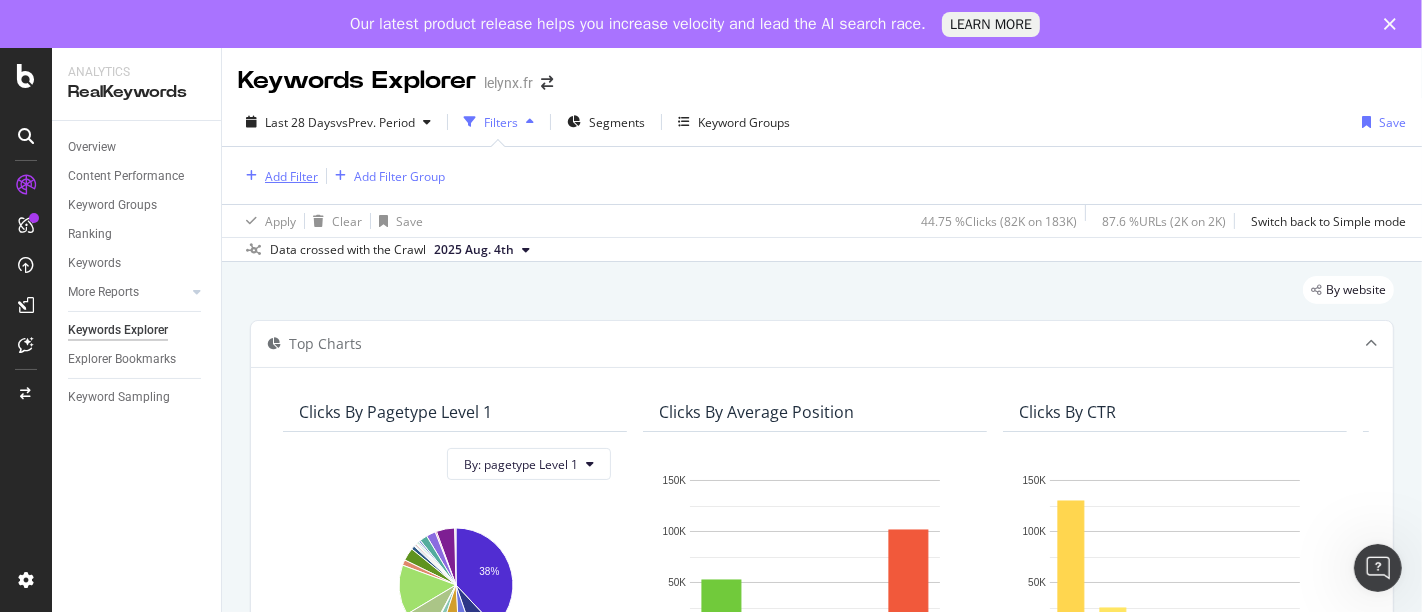 click on "Add Filter" at bounding box center [291, 176] 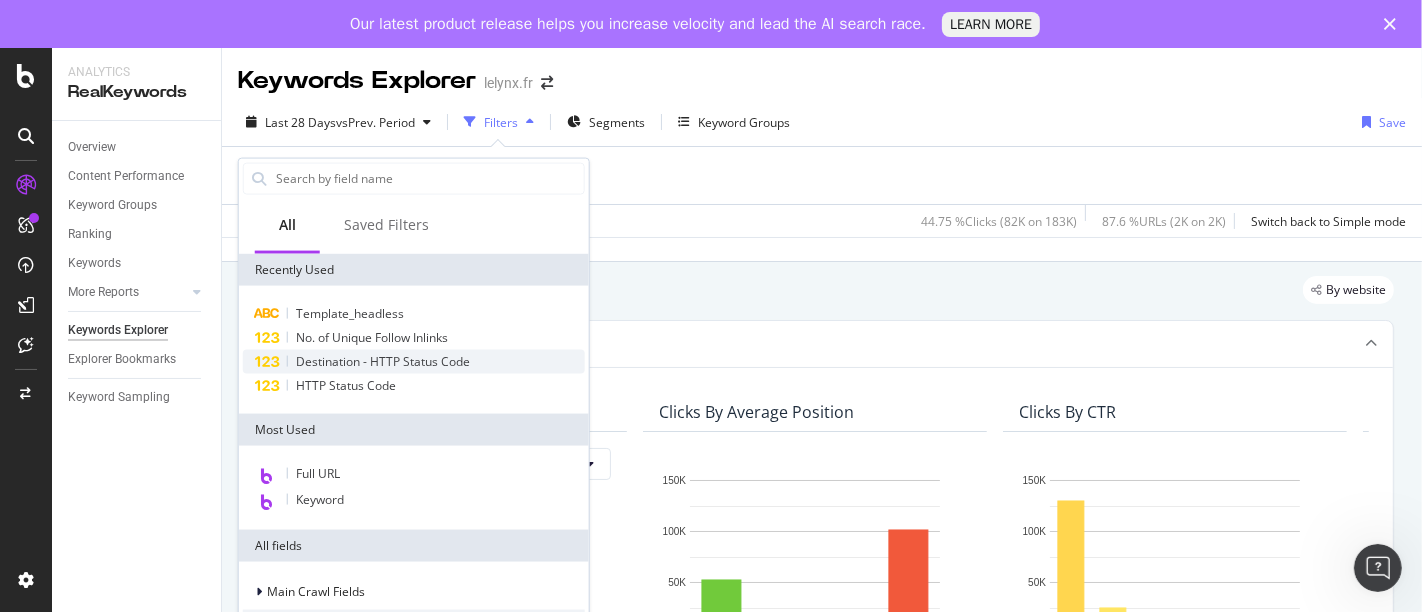 click on "Destination - HTTP Status Code" at bounding box center [383, 361] 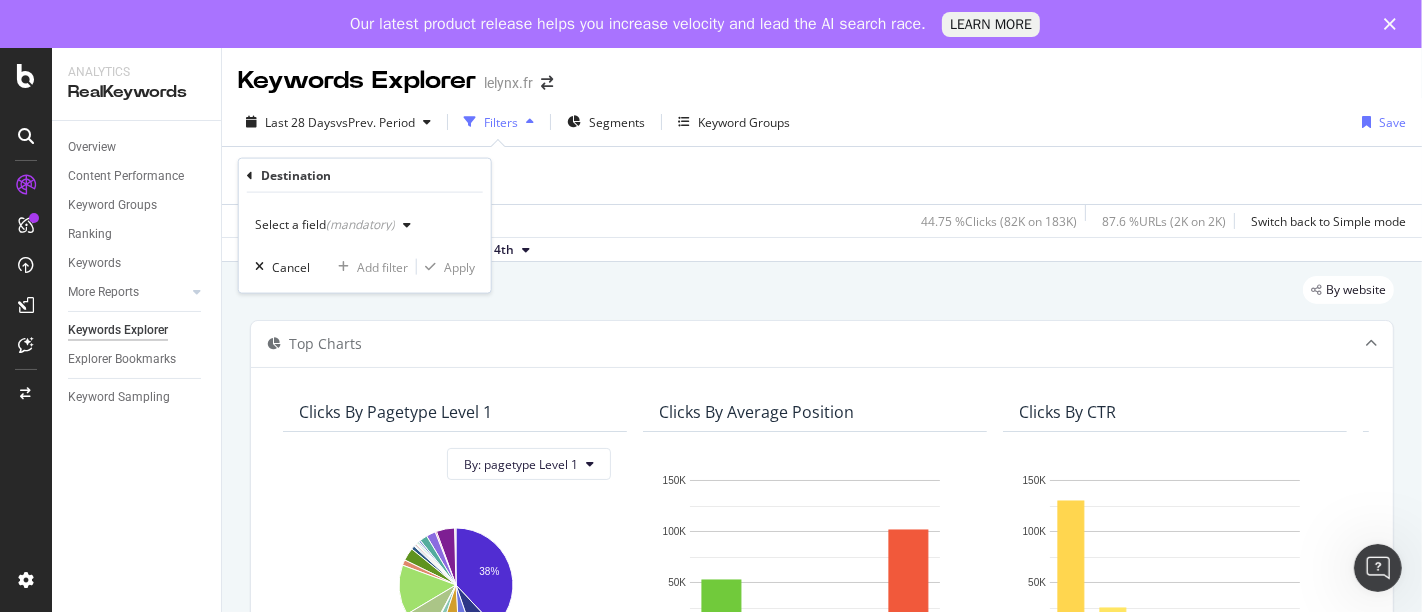 click on "Select a field (mandatory)" at bounding box center [325, 225] 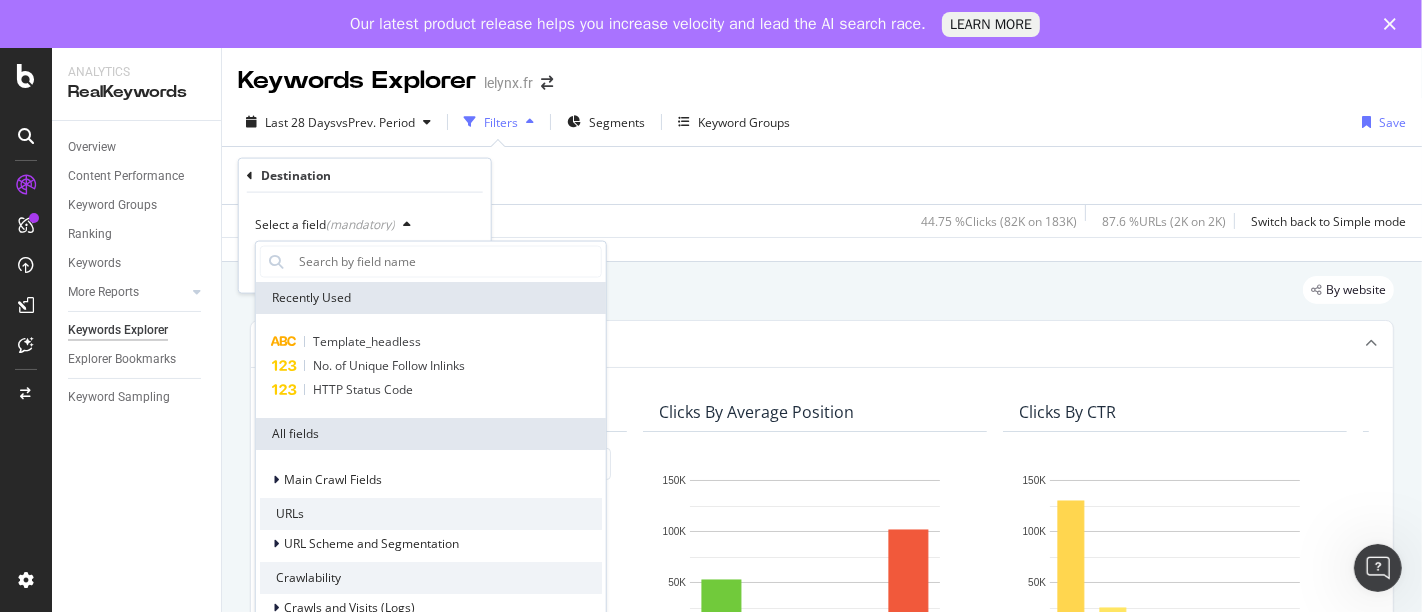 click on "Select a field (mandatory) Recently Used Template_headless No. of Unique Follow Inlinks HTTP Status Code All fields Main Crawl Fields URLs URL Scheme and Segmentation Crawlability Crawls and Visits (Logs) Linking Rel Anchors Sitemap import Content Content Quality HTML Tags Structured Data Technical Duplicates HTML Extract Intelligence ActionBoard Cancel Add filter Apply" at bounding box center (365, 243) 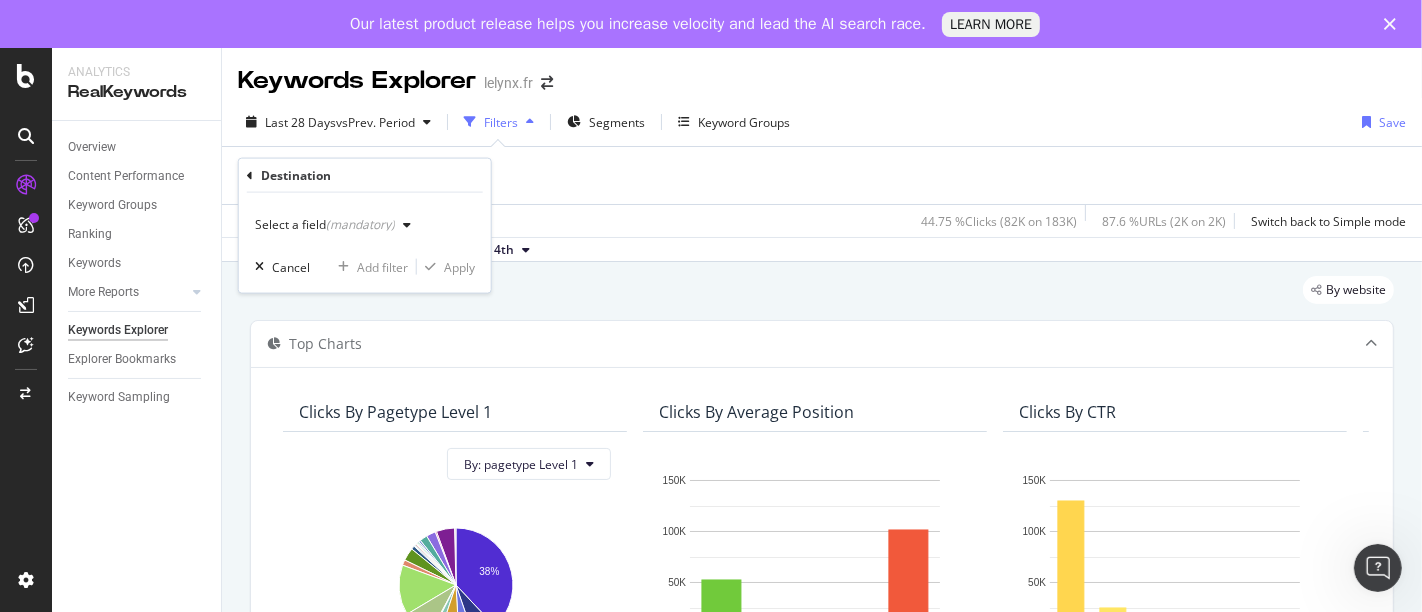 click at bounding box center [407, 225] 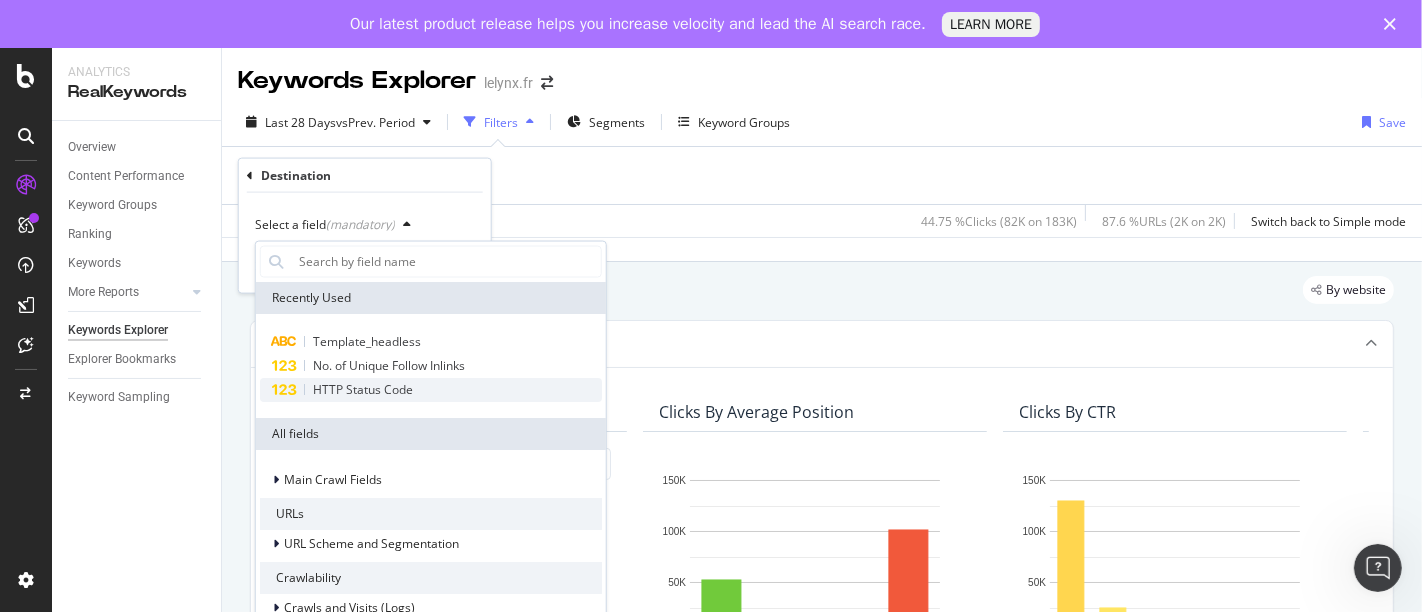 click on "HTTP Status Code" at bounding box center [363, 389] 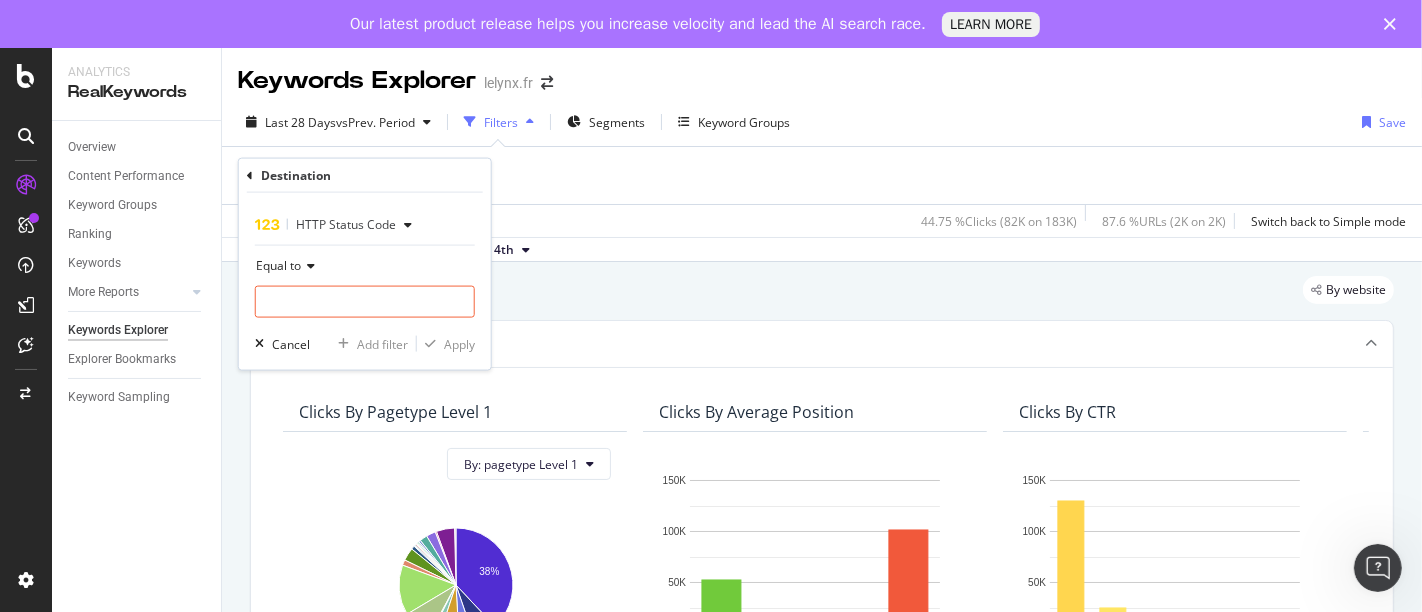 click on "Equal to" at bounding box center [278, 265] 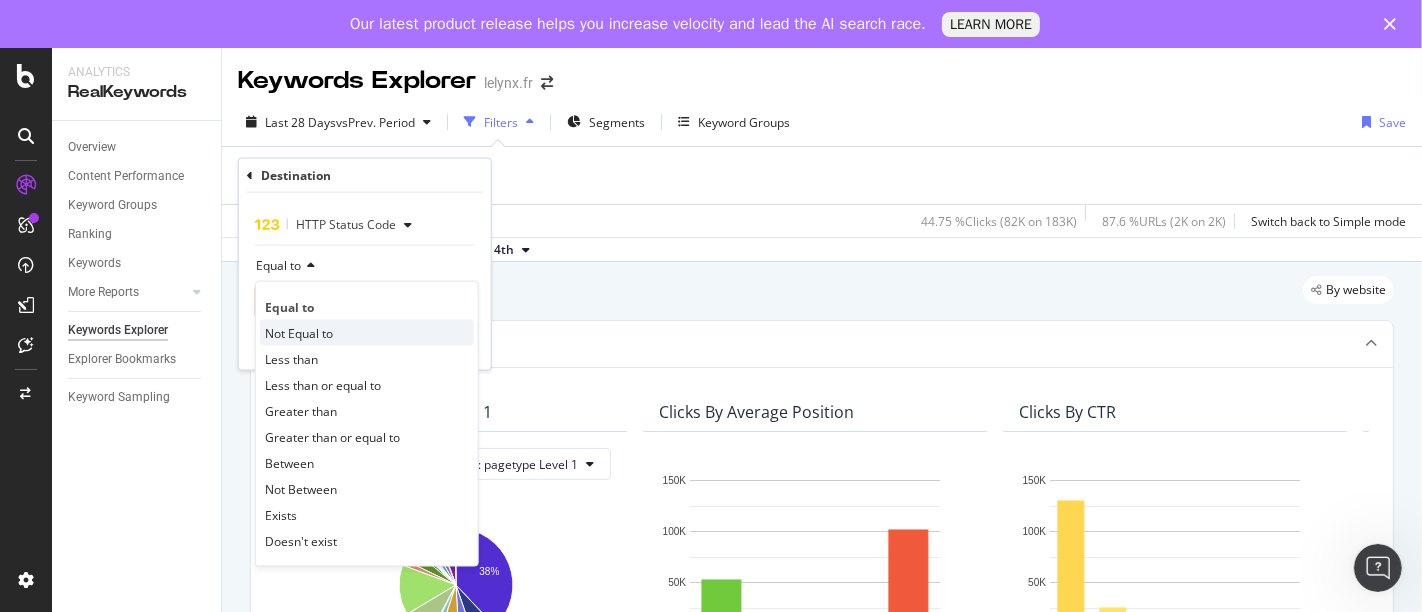 click on "Not Equal to" at bounding box center [299, 332] 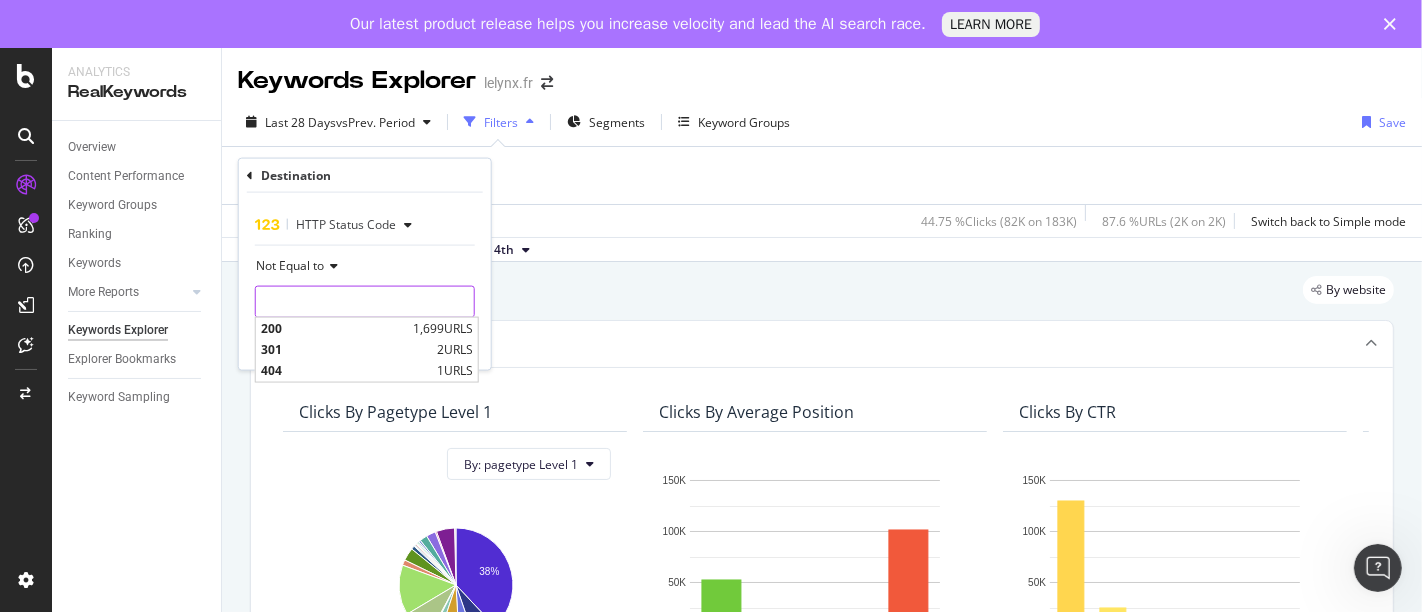 click at bounding box center (365, 302) 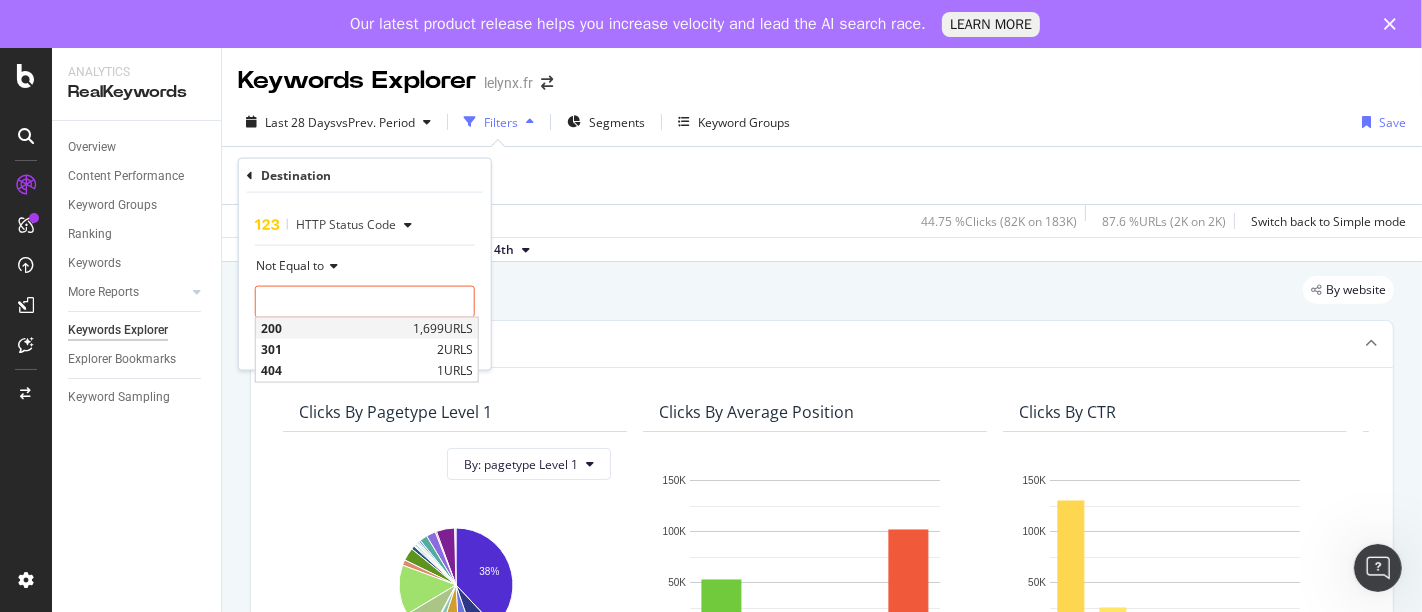 click on "200" at bounding box center [334, 328] 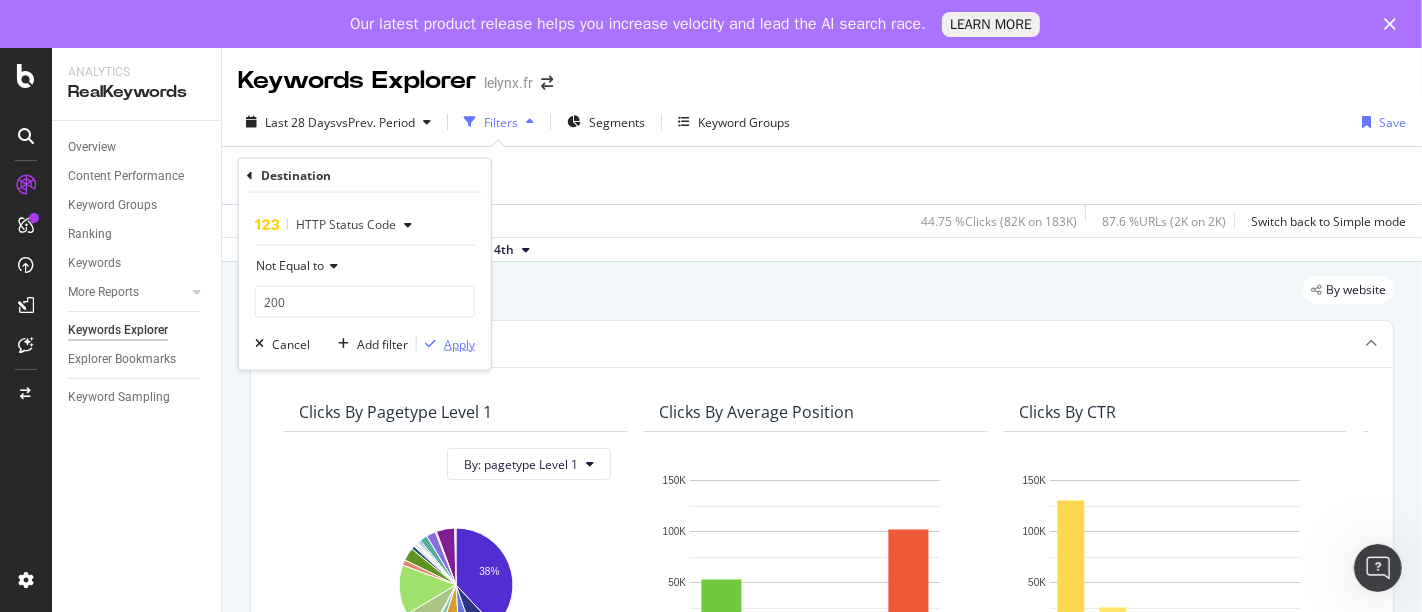 click on "Apply" at bounding box center [459, 343] 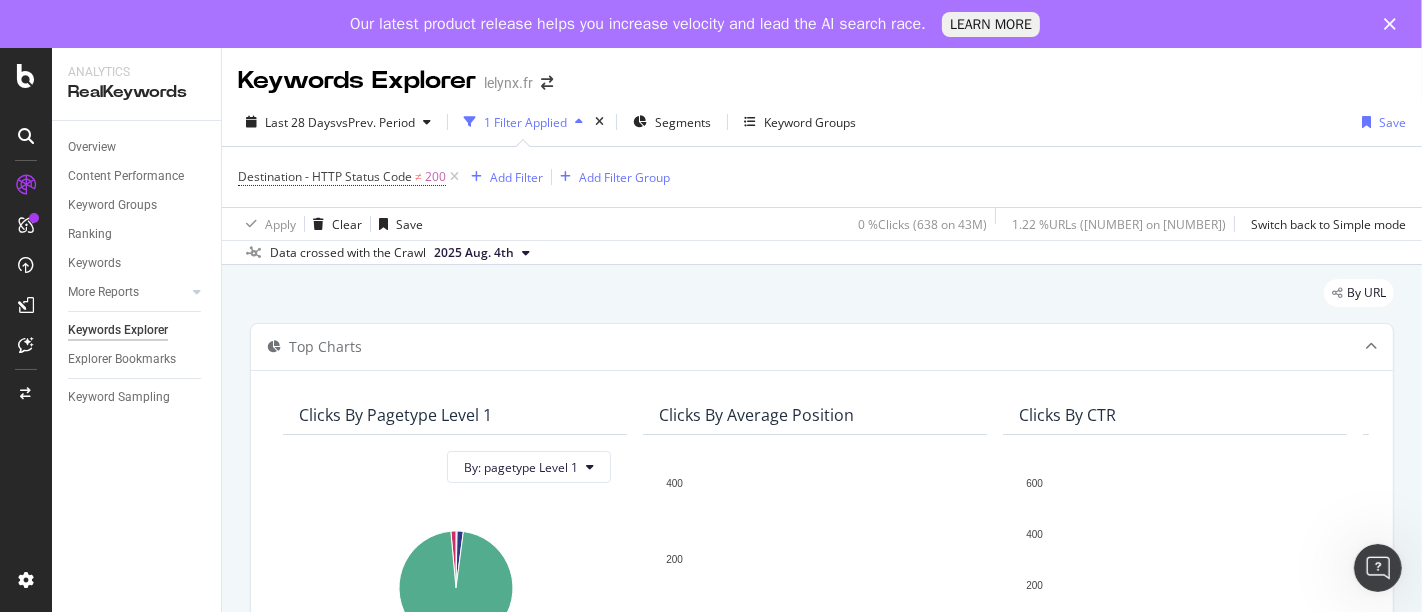 scroll, scrollTop: 444, scrollLeft: 0, axis: vertical 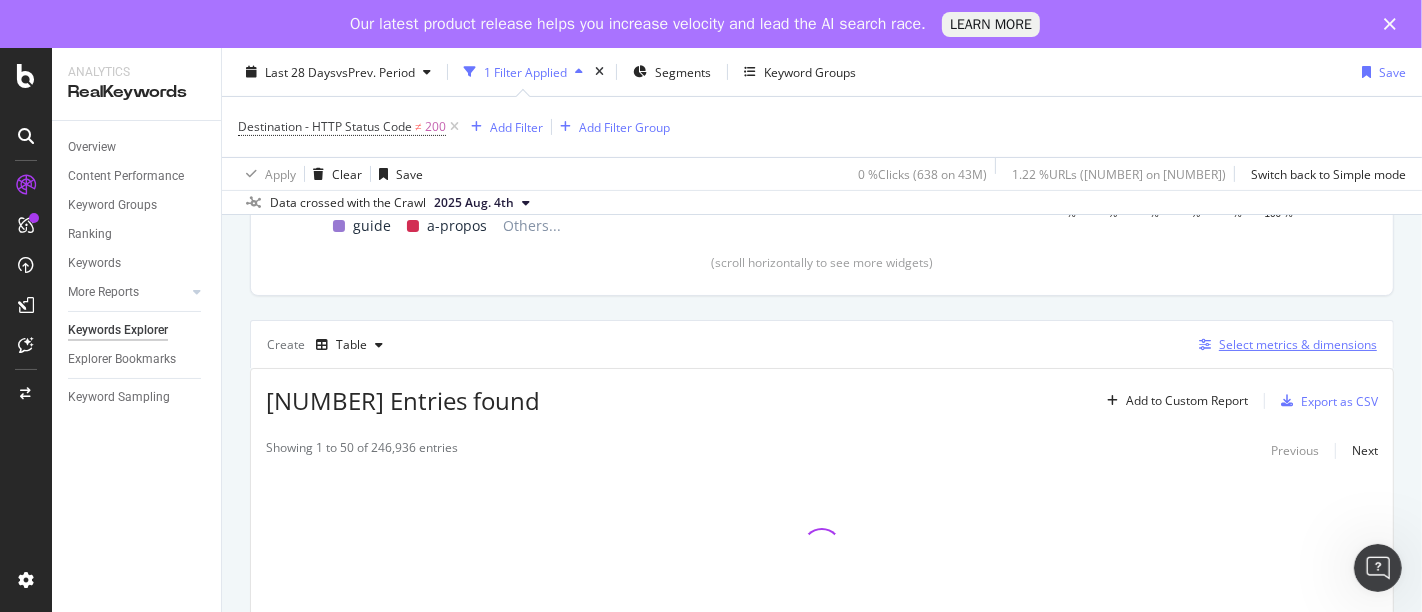 click on "Select metrics & dimensions" at bounding box center [1298, 344] 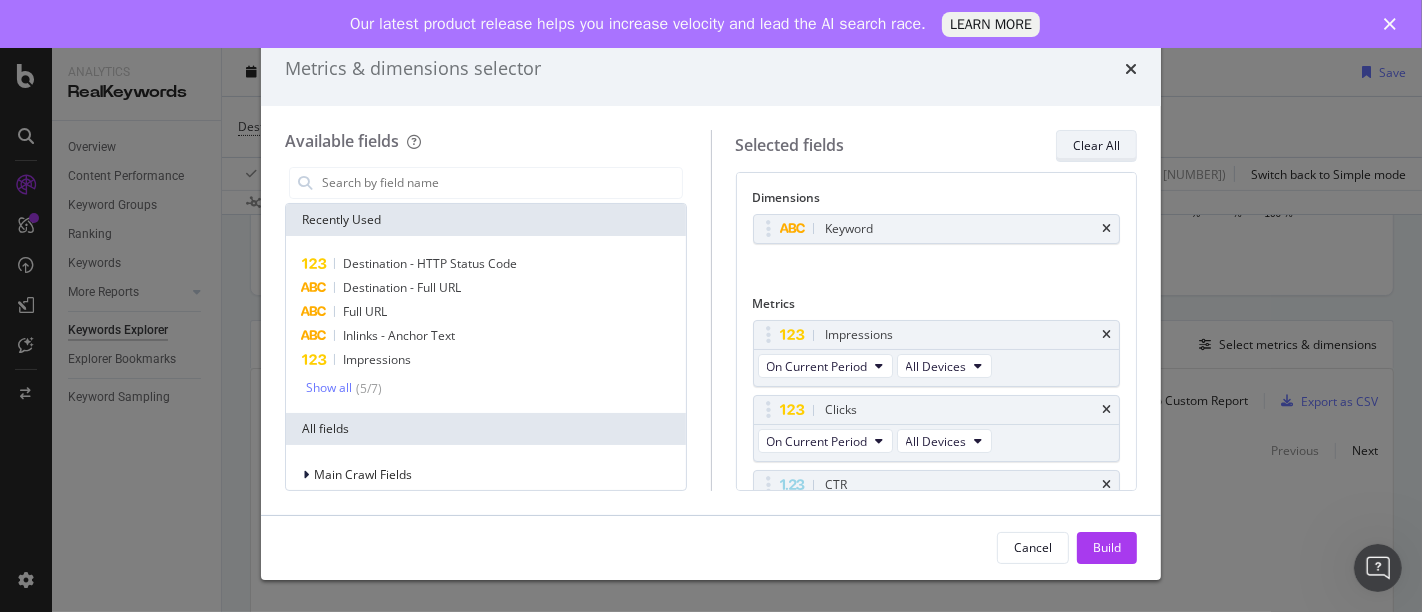 click on "Clear All" at bounding box center [1096, 145] 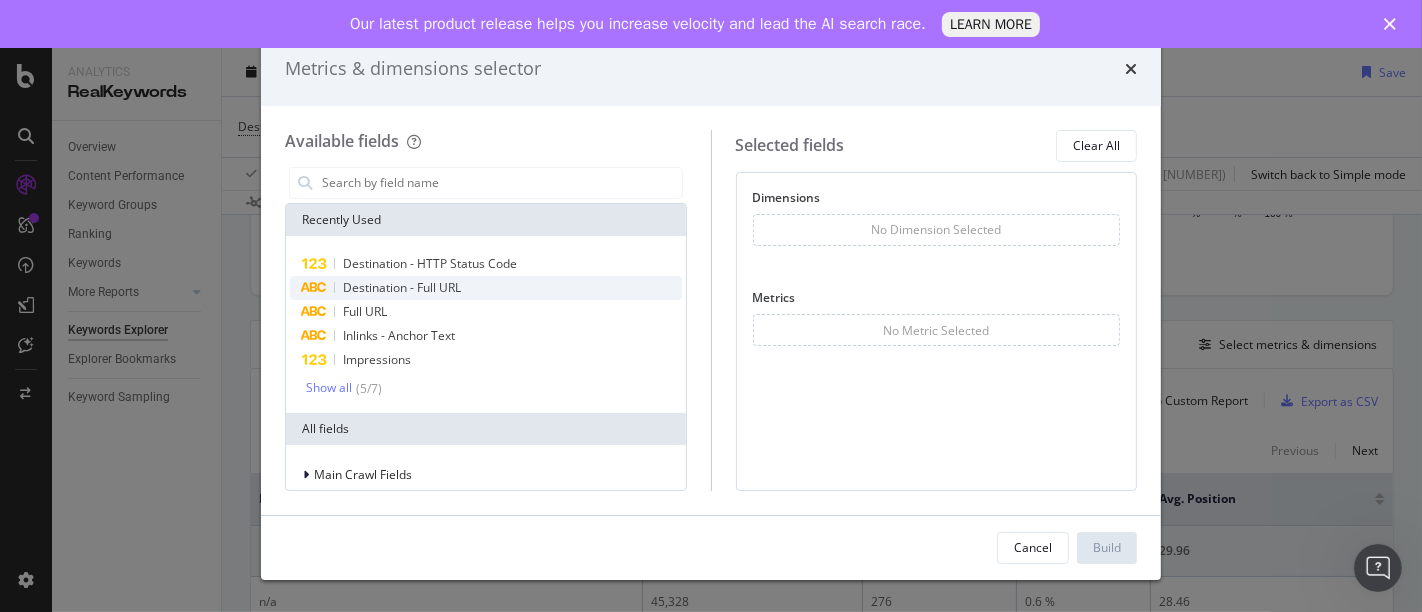 click on "Destination - Full URL" at bounding box center (402, 287) 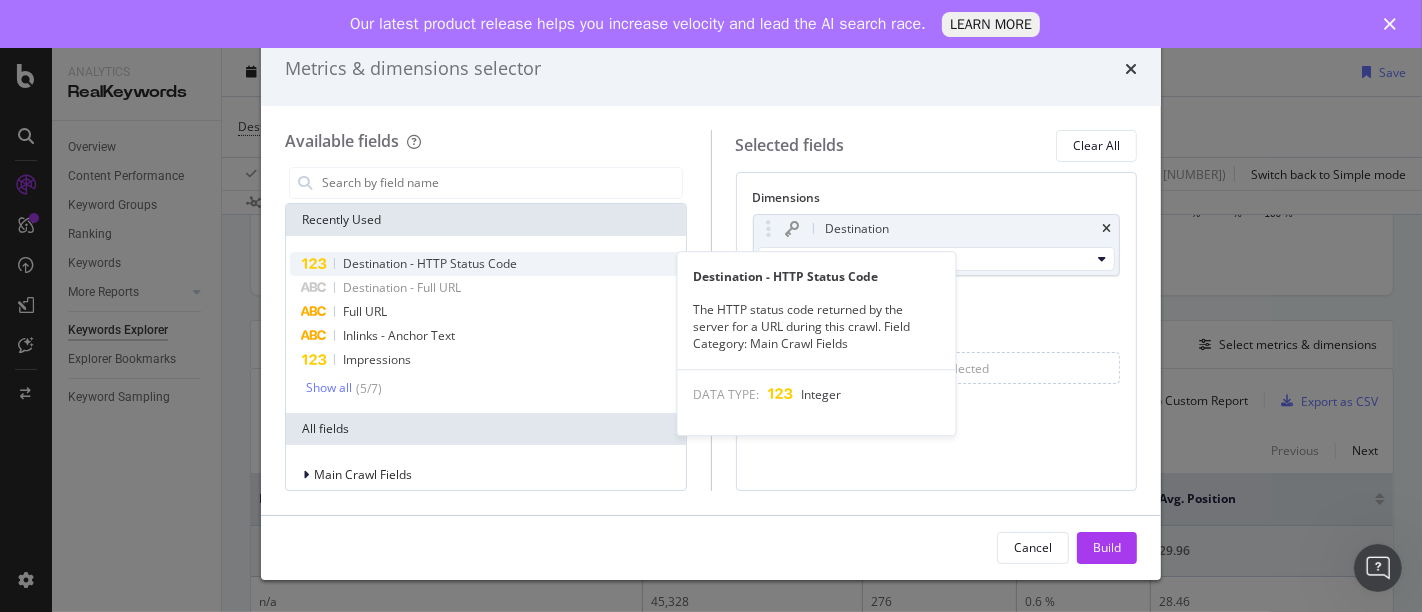 click on "Destination - HTTP Status Code" at bounding box center [430, 263] 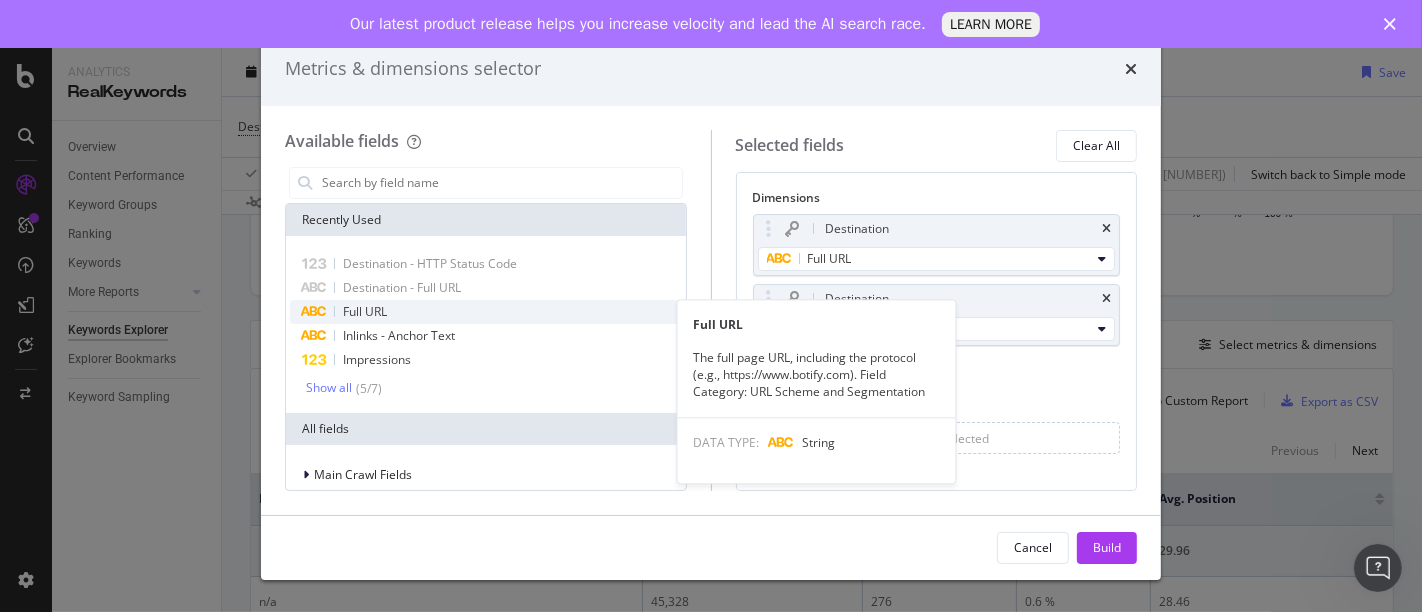 click on "Full URL" at bounding box center [486, 312] 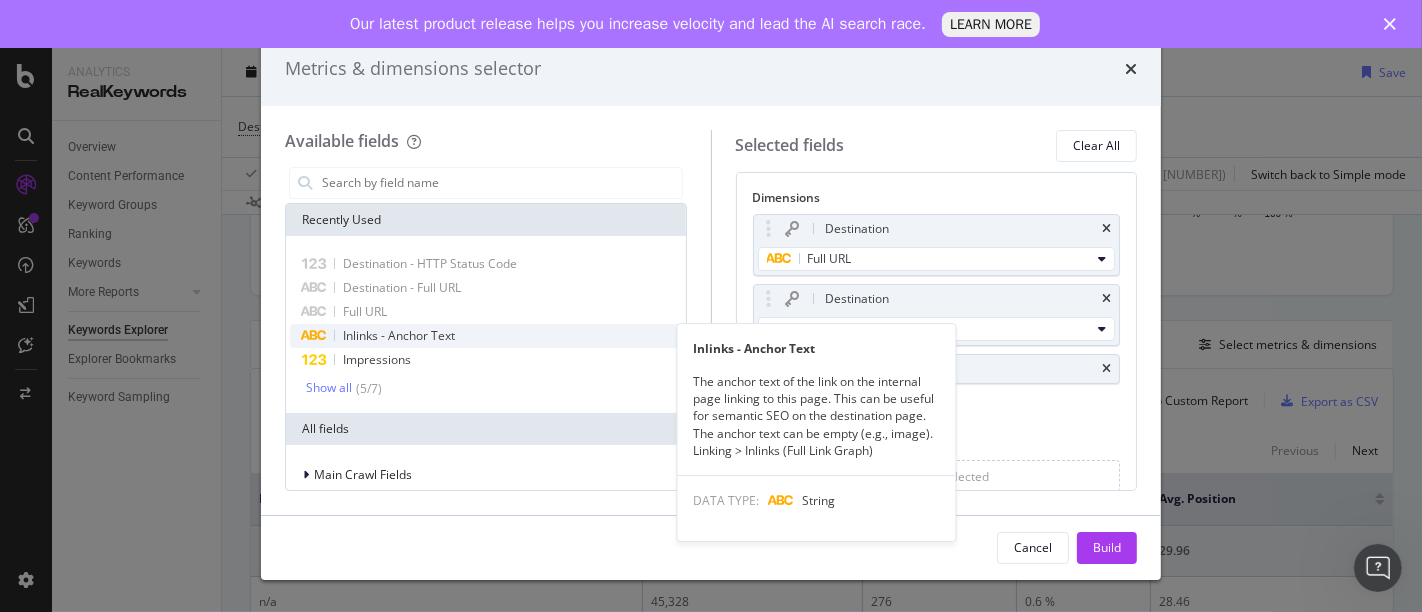 click on "Inlinks - Anchor Text" at bounding box center (399, 335) 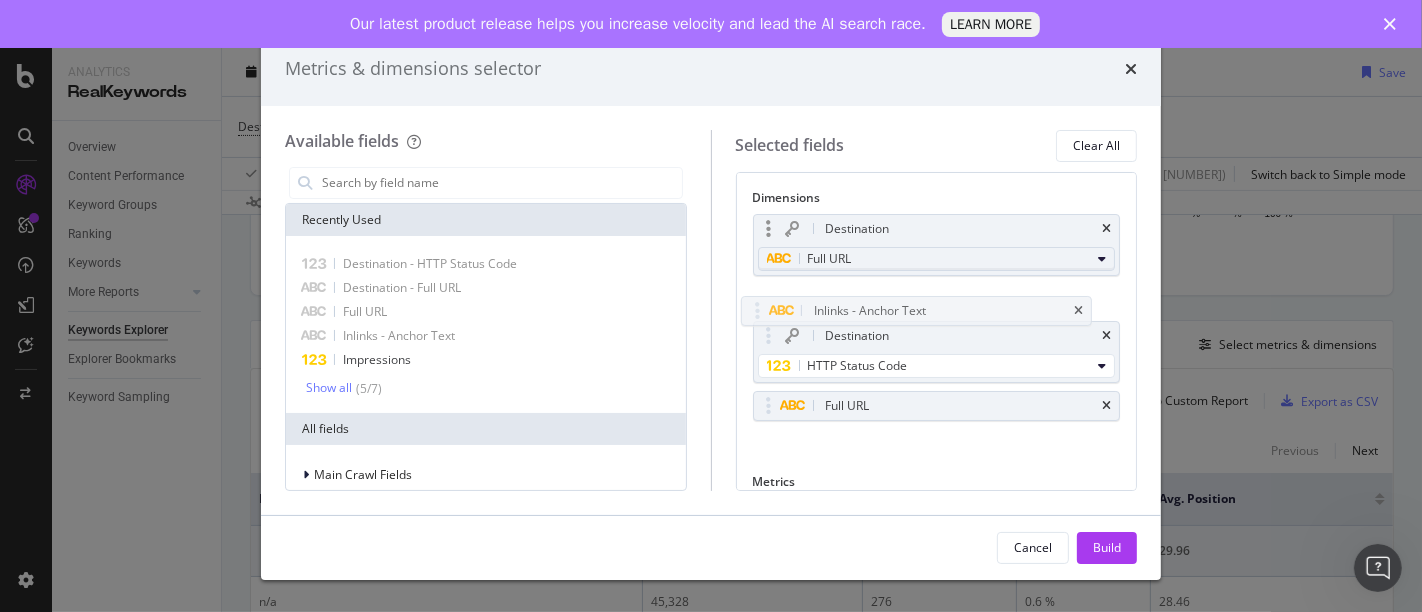 drag, startPoint x: 761, startPoint y: 401, endPoint x: 811, endPoint y: 264, distance: 145.83896 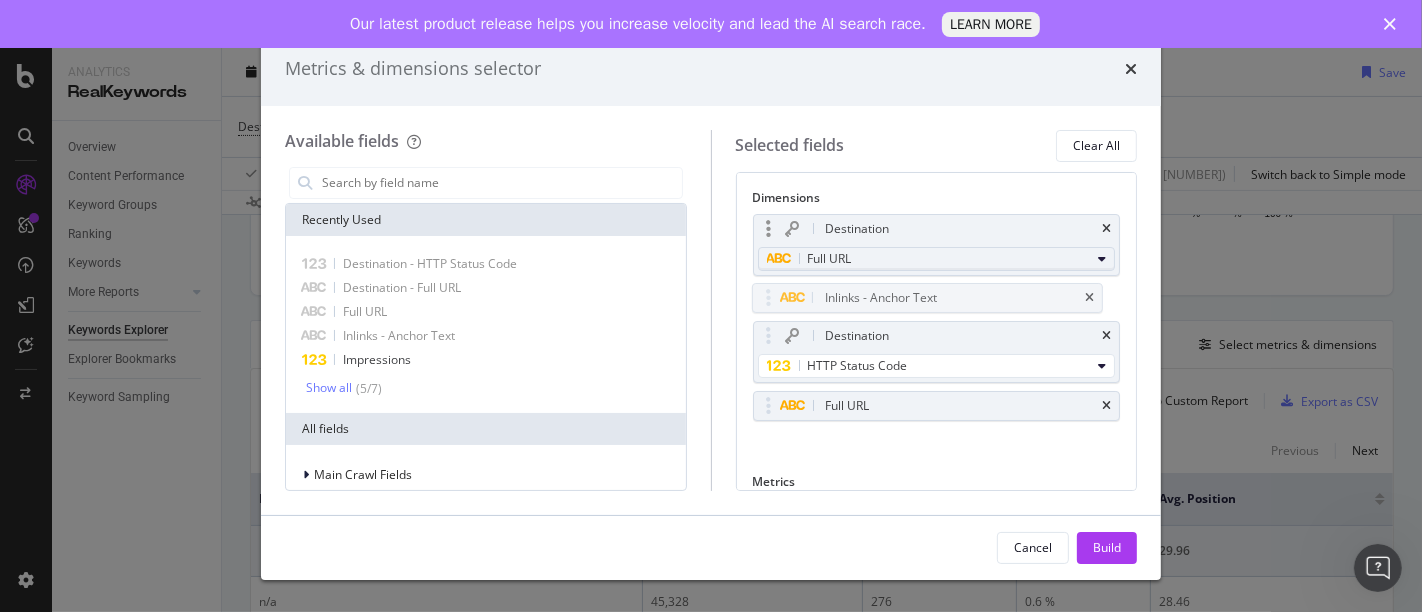 click on "Analytics RealKeywords Overview Content Performance Keyword Groups Ranking Keywords More Reports Countries Devices Content Structure Keywords Explorer Explorer Bookmarks Keyword Sampling Keywords Explorer lelynx.fr Last 28 Days  vs  Prev. Period 1 Filter Applied Segments Keyword Groups Save Destination - HTTP Status Code   ≠     200 Add Filter Add Filter Group Apply Clear Save 0 %  Clicks ( 638 on 43M ) 1.22 %  URLs ( 23 on 2K ) Switch back to Simple mode Data crossed with the Crawl 2025 Aug. 4th By URL Top Charts Clicks By pagetype Level 1 By: pagetype Level 1 Hold CTRL while clicking to filter the report. 96.5% pagetype Level 1 Clicks guide 0 a-propos 2 breves 11 comparateur-gaz 604 energie 9 1.4% guide a-propos Others... Clicks By Average Position Hold CTRL while clicking to filter the report. 1-3 4-6 7-10 11+ 0 200 400 Avg. Position Clicks 1-3 116 4-6 98 7-10 92 11+ 320 400 Clicks By CTR Hold CTRL while clicking to filter the report. 0 - 5 % 5 - 10 % 10 - 20 % 20 - 40 % 40 - 70 % 70 - 100 % 0 200 400 30" at bounding box center (711, 330) 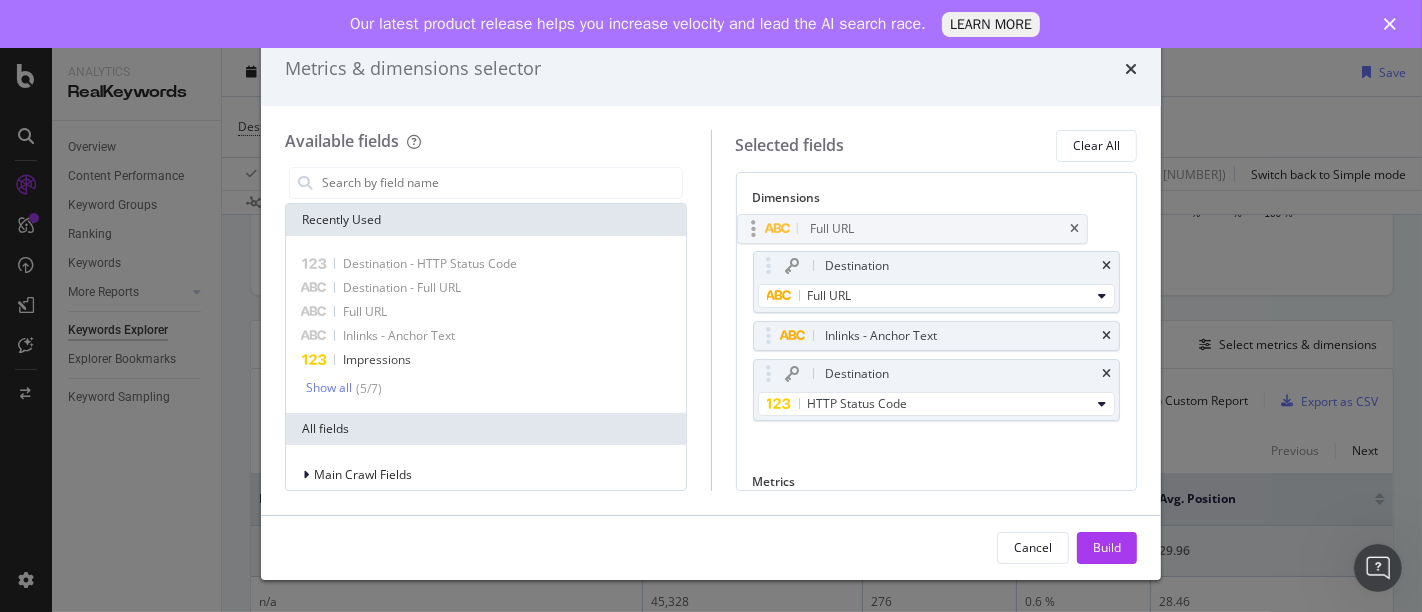 drag, startPoint x: 773, startPoint y: 401, endPoint x: 758, endPoint y: 225, distance: 176.63805 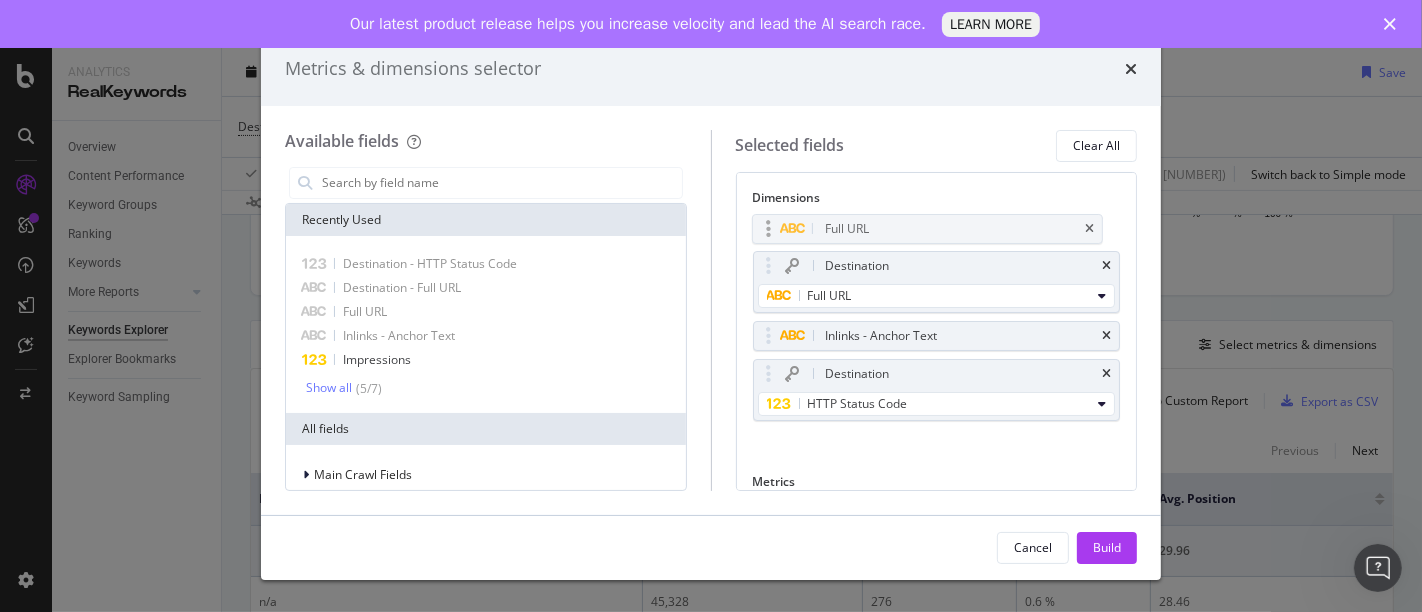 click on "Analytics RealKeywords Overview Content Performance Keyword Groups Ranking Keywords More Reports Countries Devices Content Structure Keywords Explorer Explorer Bookmarks Keyword Sampling Keywords Explorer lelynx.fr Last 28 Days  vs  Prev. Period 1 Filter Applied Segments Keyword Groups Save Destination - HTTP Status Code   ≠     200 Add Filter Add Filter Group Apply Clear Save 0 %  Clicks ( 638 on 43M ) 1.22 %  URLs ( 23 on 2K ) Switch back to Simple mode Data crossed with the Crawl 2025 Aug. 4th By URL Top Charts Clicks By pagetype Level 1 By: pagetype Level 1 Hold CTRL while clicking to filter the report. 96.5% pagetype Level 1 Clicks guide 0 a-propos 2 breves 11 comparateur-gaz 604 energie 9 1.4% guide a-propos Others... Clicks By Average Position Hold CTRL while clicking to filter the report. 1-3 4-6 7-10 11+ 0 200 400 Avg. Position Clicks 1-3 116 4-6 98 7-10 92 11+ 320 400 Clicks By CTR Hold CTRL while clicking to filter the report. 0 - 5 % 5 - 10 % 10 - 20 % 20 - 40 % 40 - 70 % 70 - 100 % 0 200 400 30" at bounding box center [711, 330] 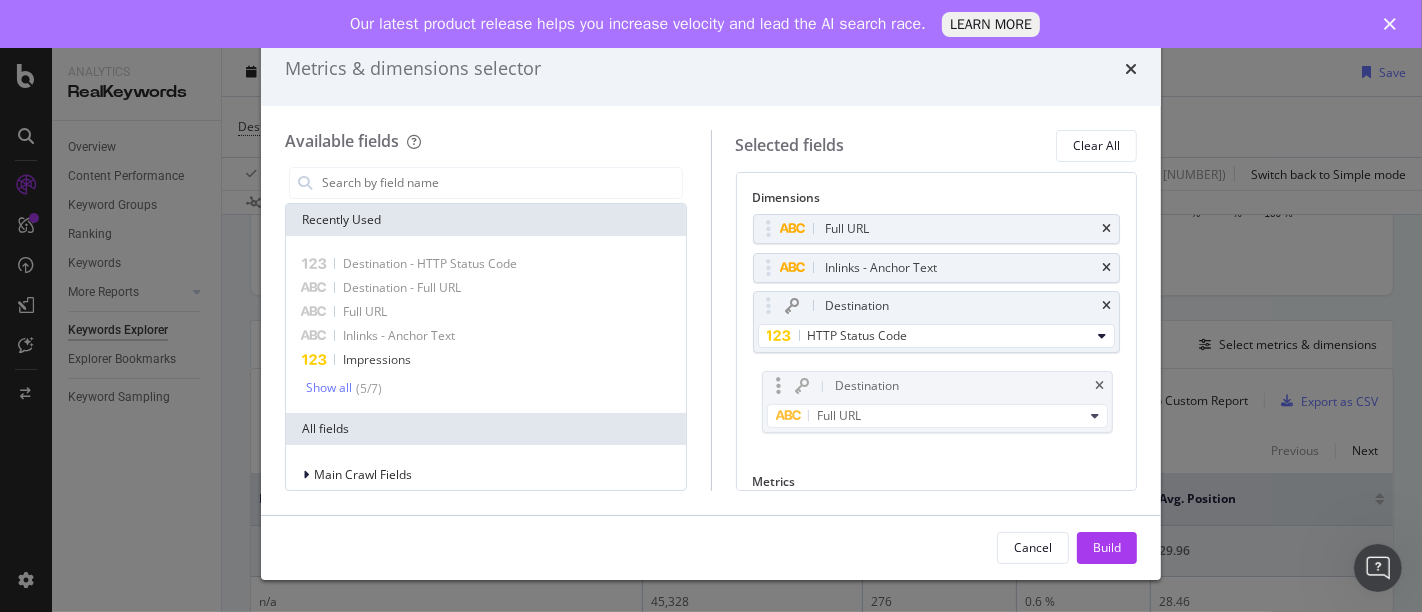 drag, startPoint x: 764, startPoint y: 262, endPoint x: 767, endPoint y: 375, distance: 113.03982 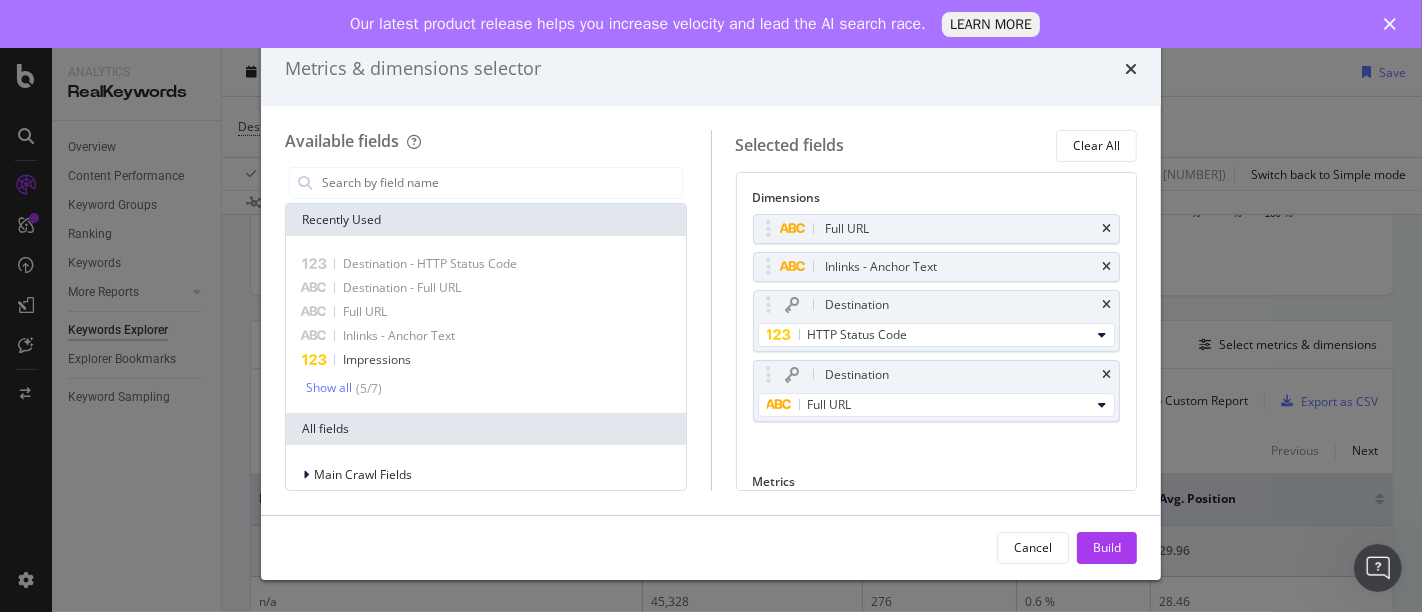 click on "Cancel Build" at bounding box center (711, 548) 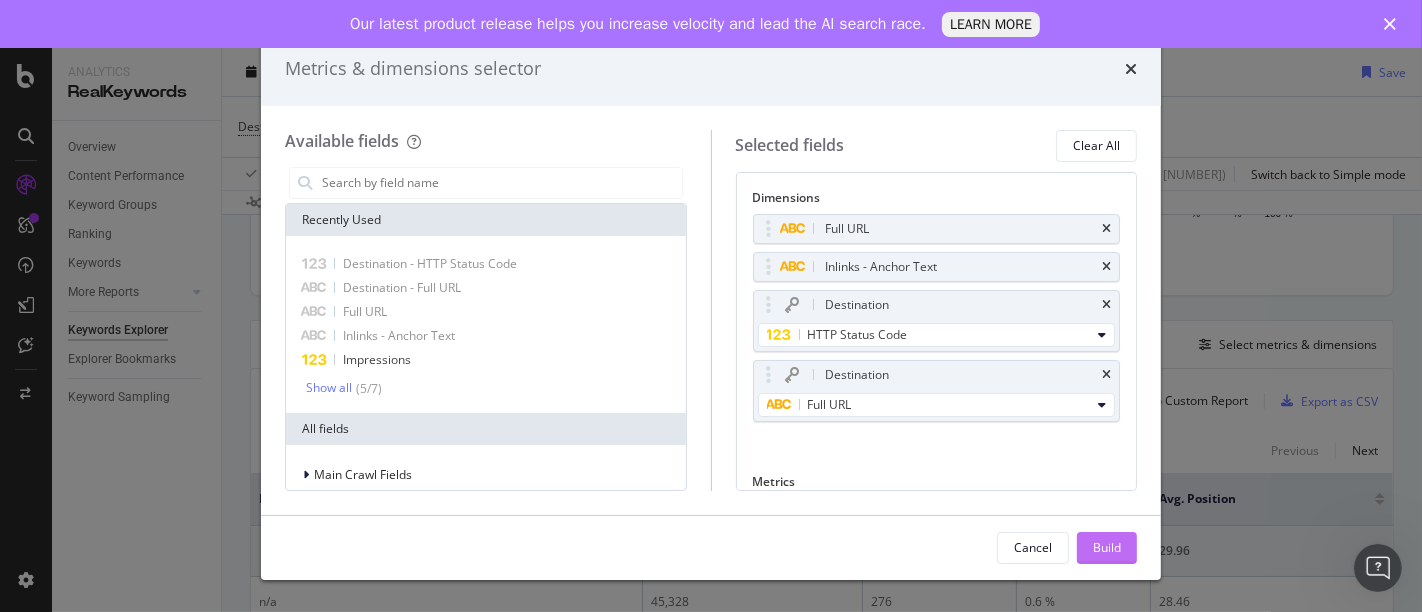 click on "Build" at bounding box center (1107, 547) 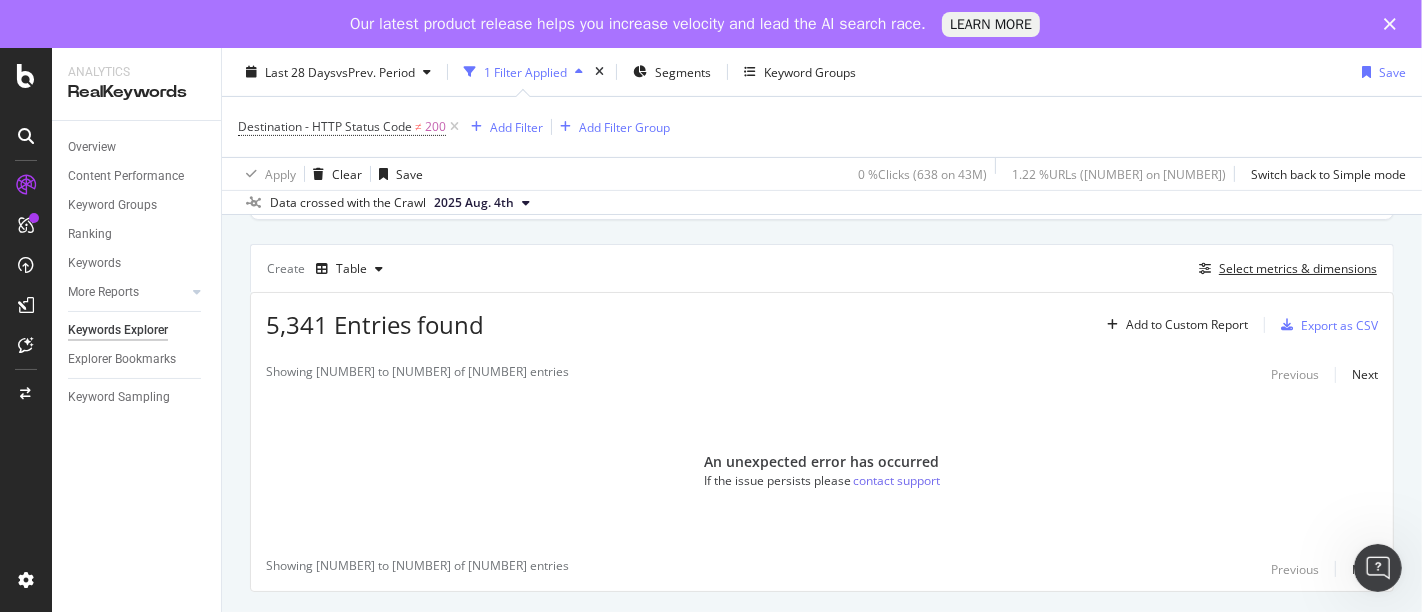 scroll, scrollTop: 408, scrollLeft: 0, axis: vertical 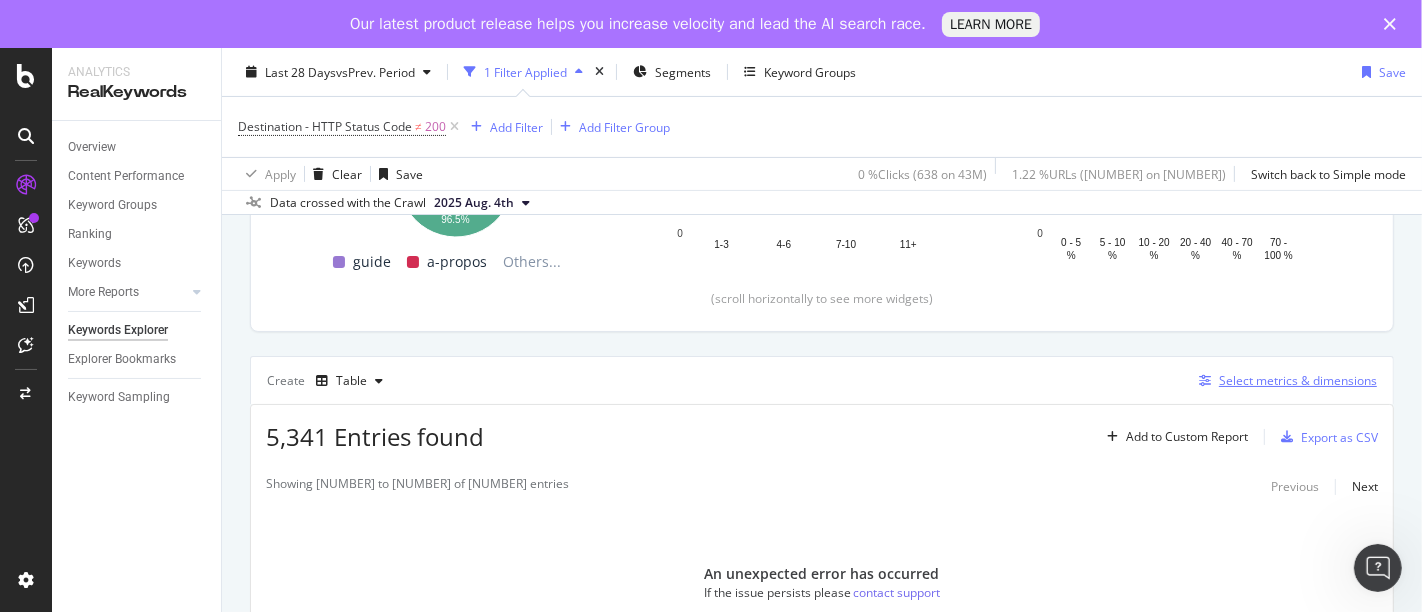 click on "Select metrics & dimensions" at bounding box center [1298, 380] 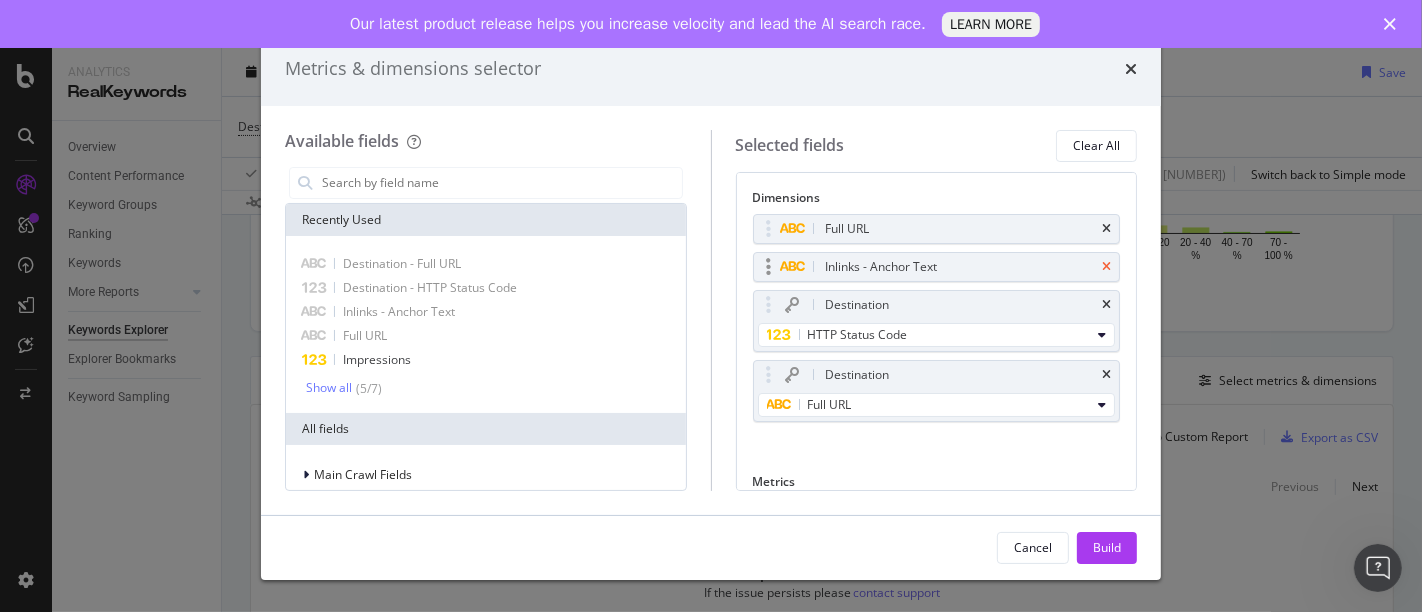 click at bounding box center (1106, 267) 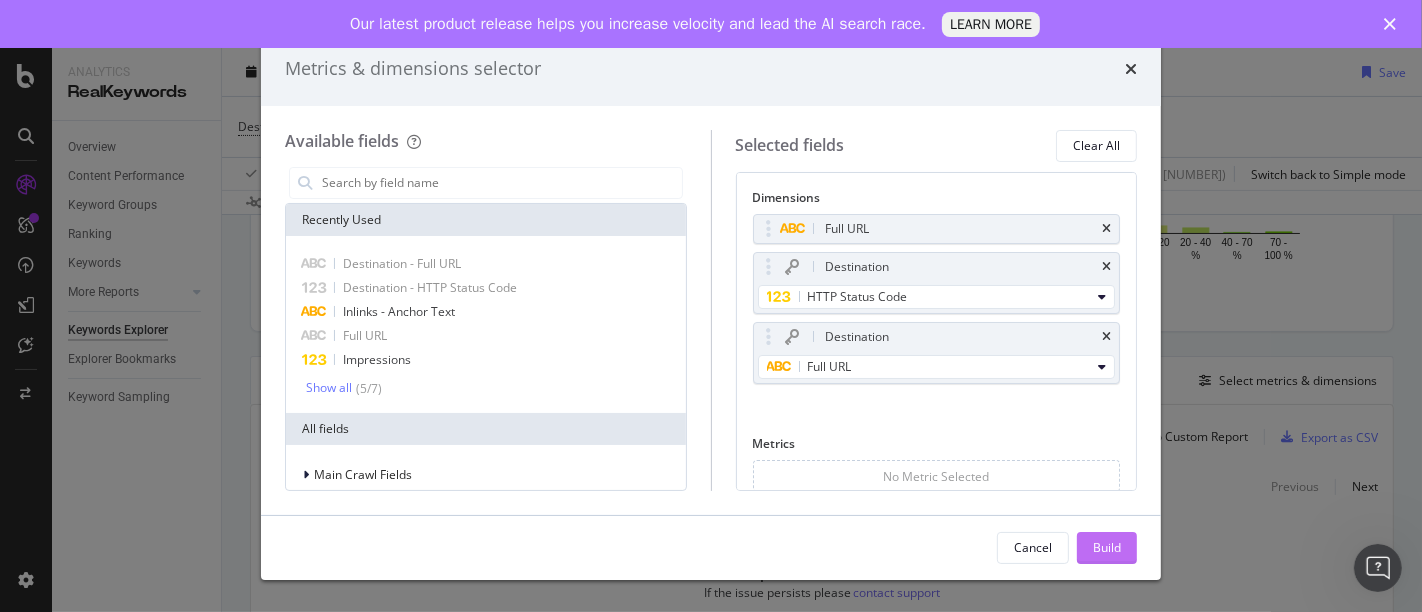 click on "Build" at bounding box center (1107, 547) 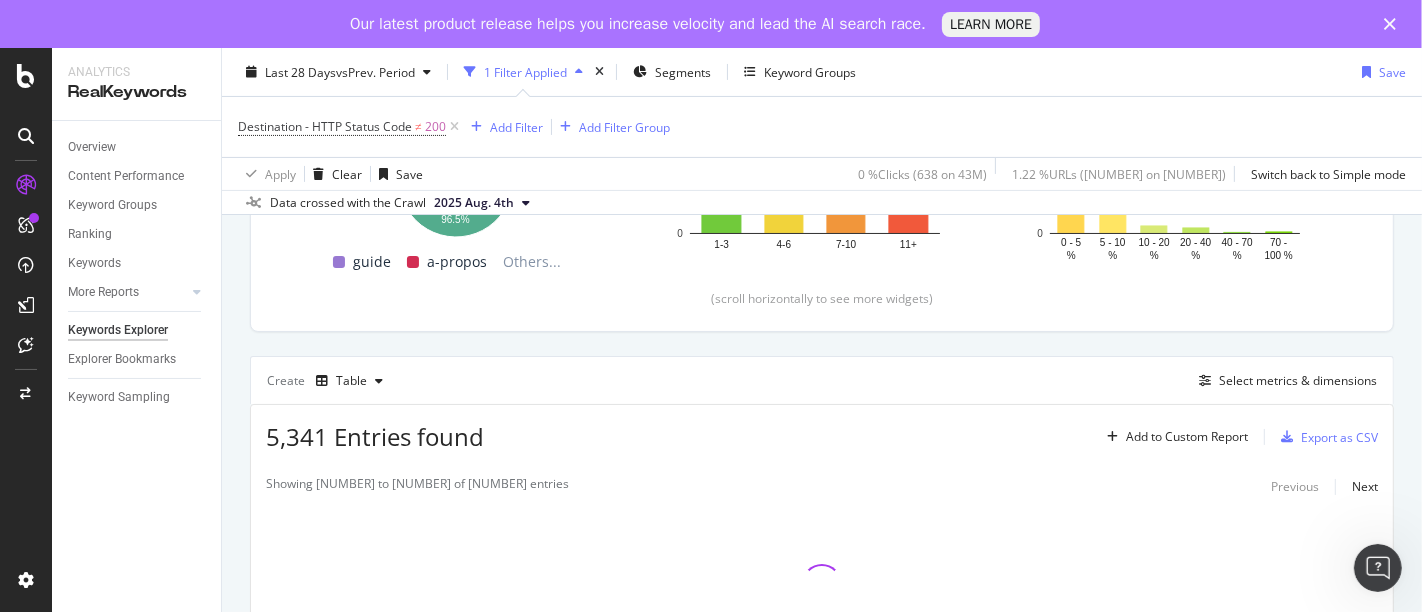 click at bounding box center [526, 202] 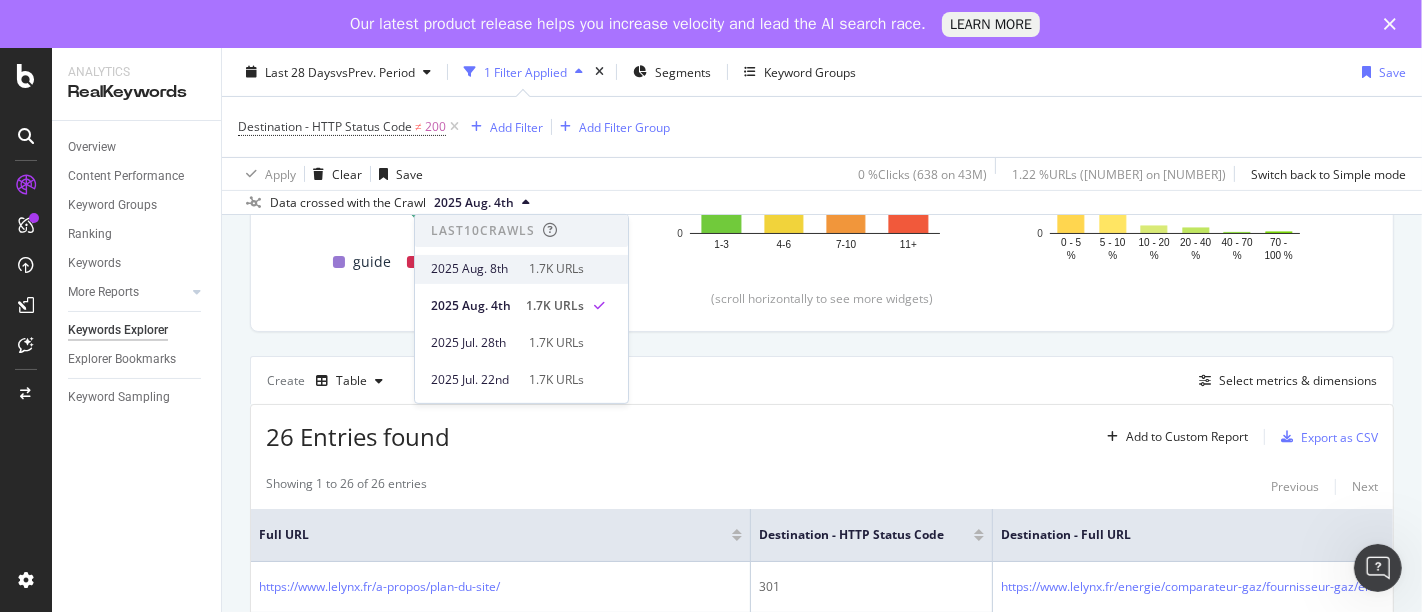 click on "2025 Aug. 8th" at bounding box center [474, 269] 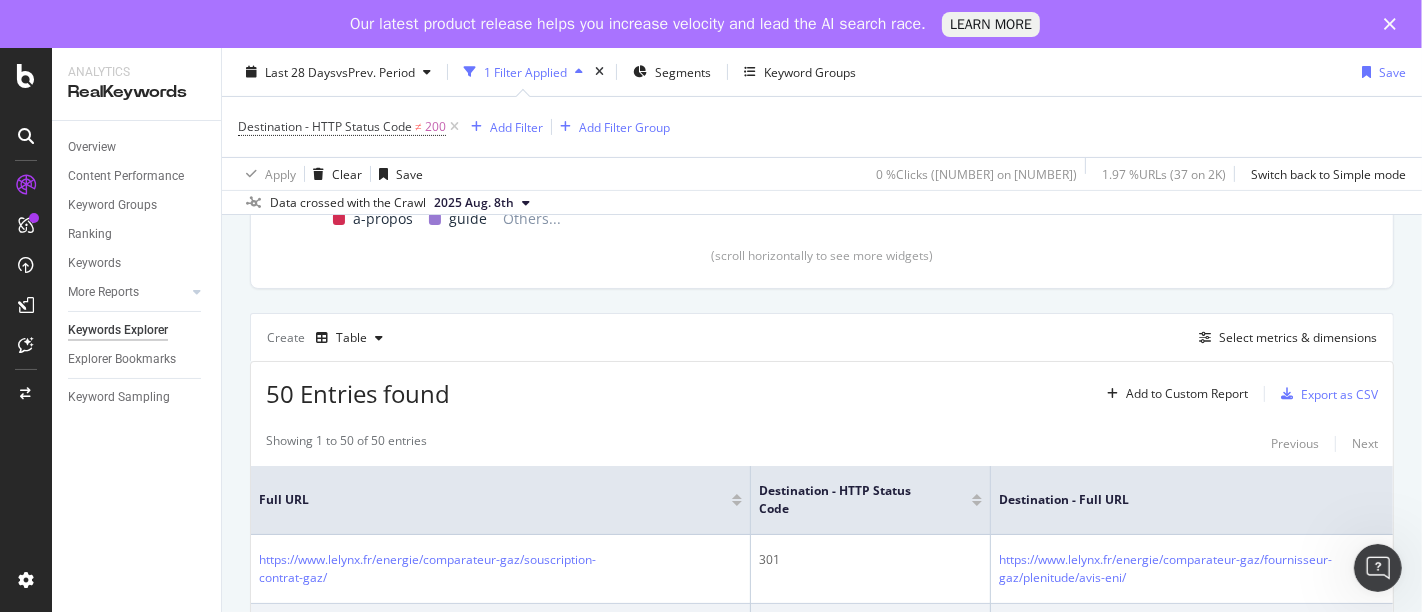 scroll, scrollTop: 444, scrollLeft: 0, axis: vertical 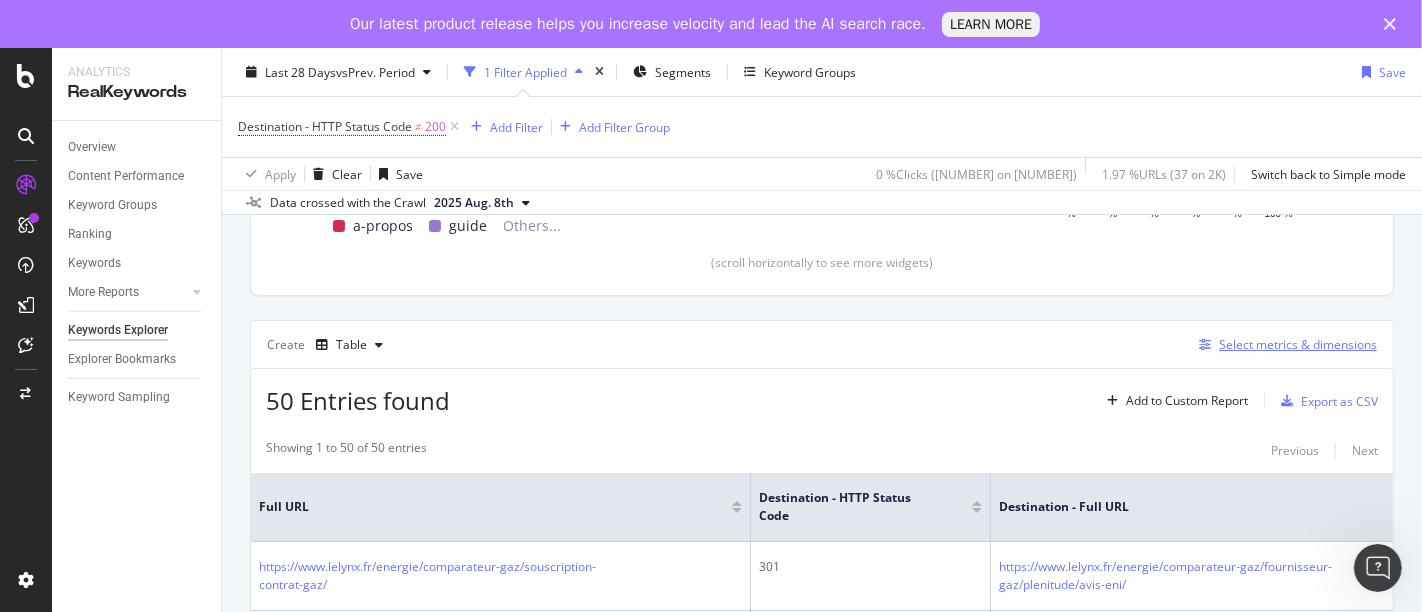 click on "Select metrics & dimensions" at bounding box center (1298, 344) 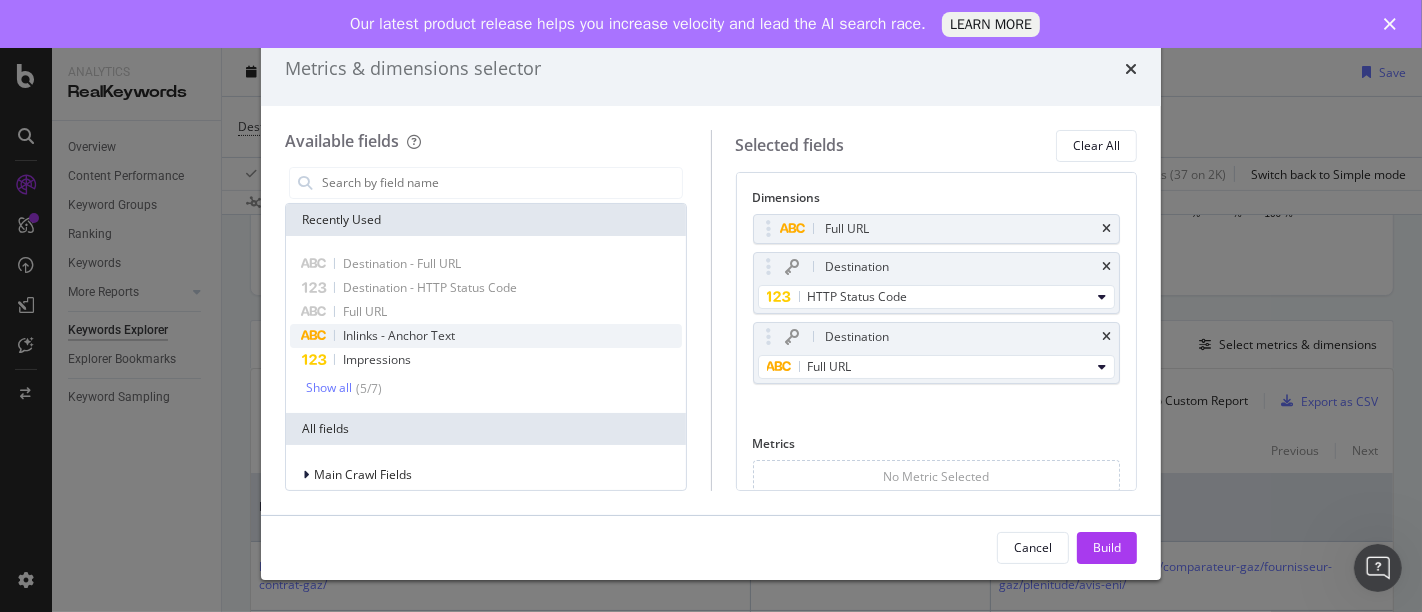 click on "Inlinks - Anchor Text" at bounding box center (399, 335) 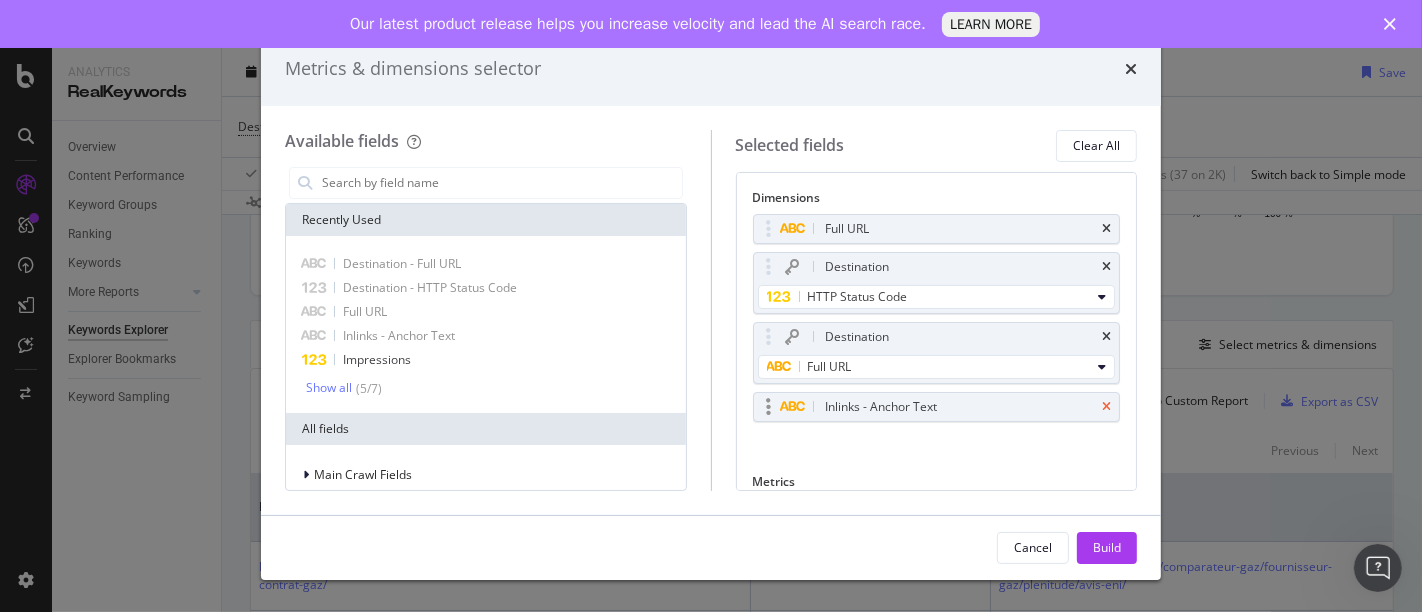 click at bounding box center (1106, 407) 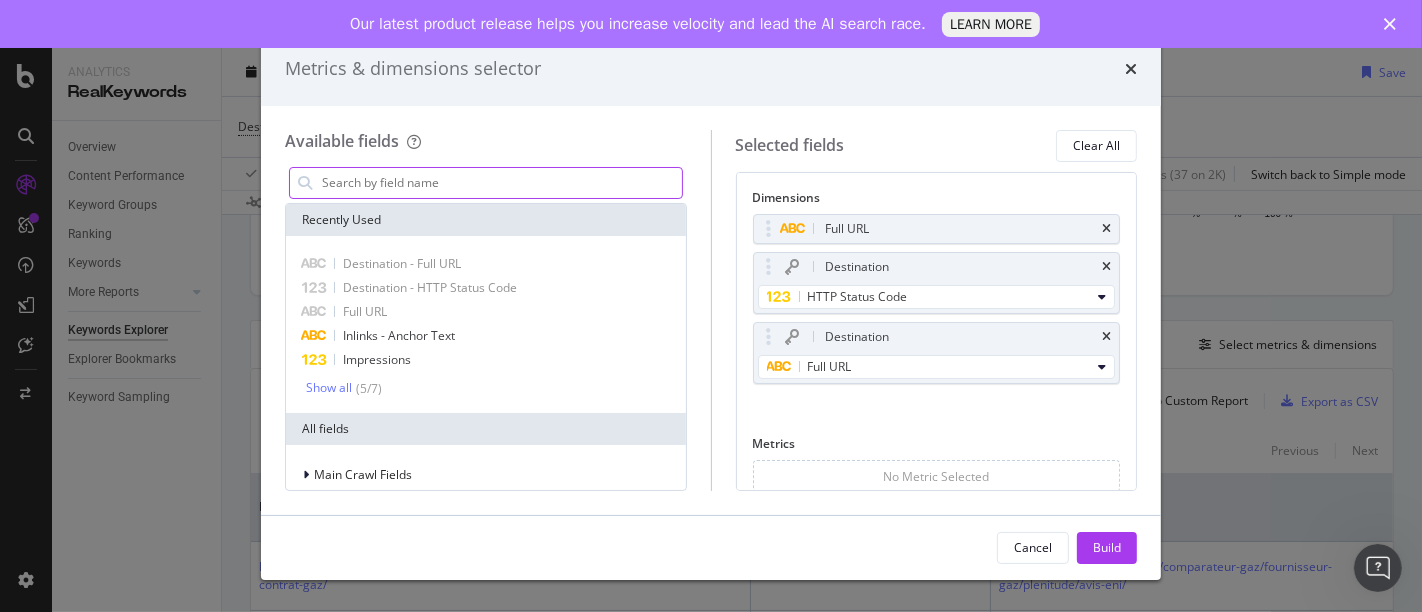 click at bounding box center [501, 183] 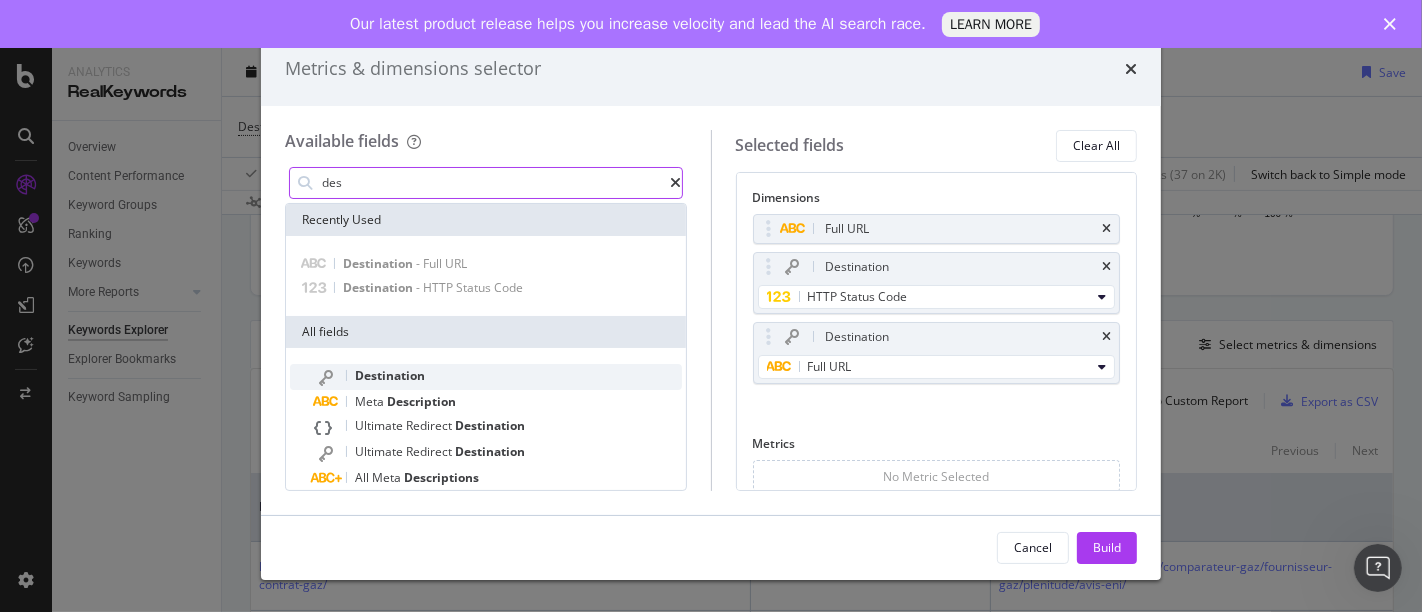 type on "des" 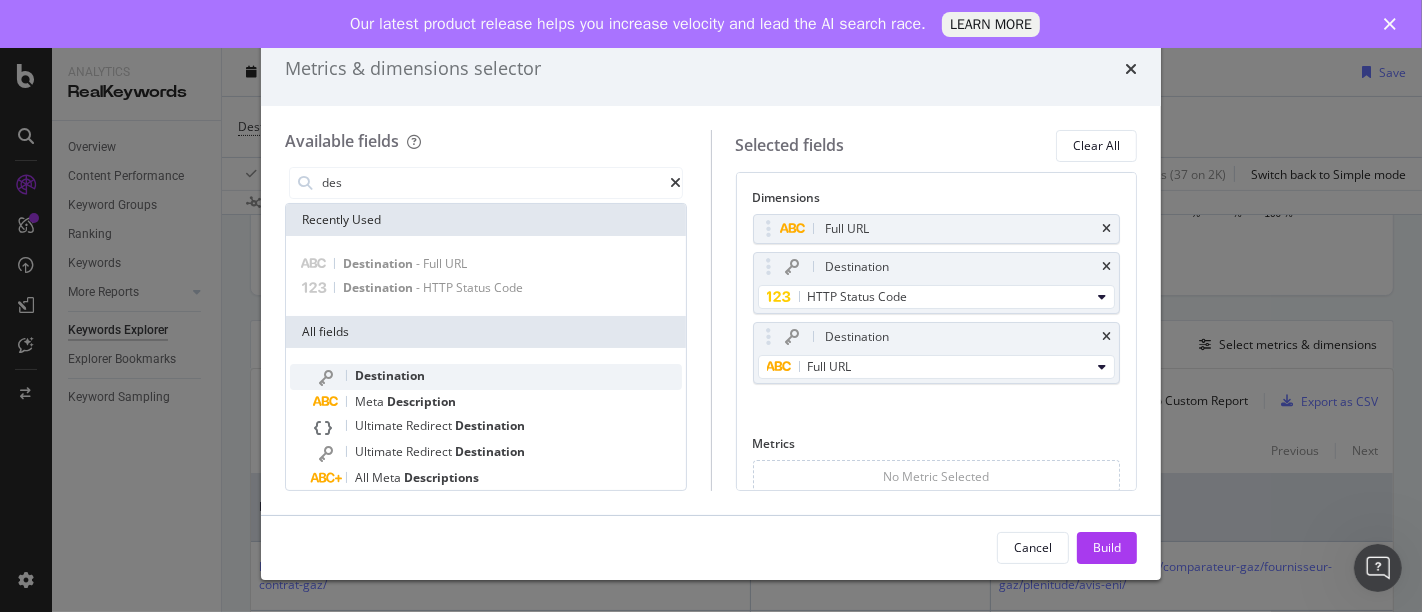 click on "Destination" at bounding box center (390, 375) 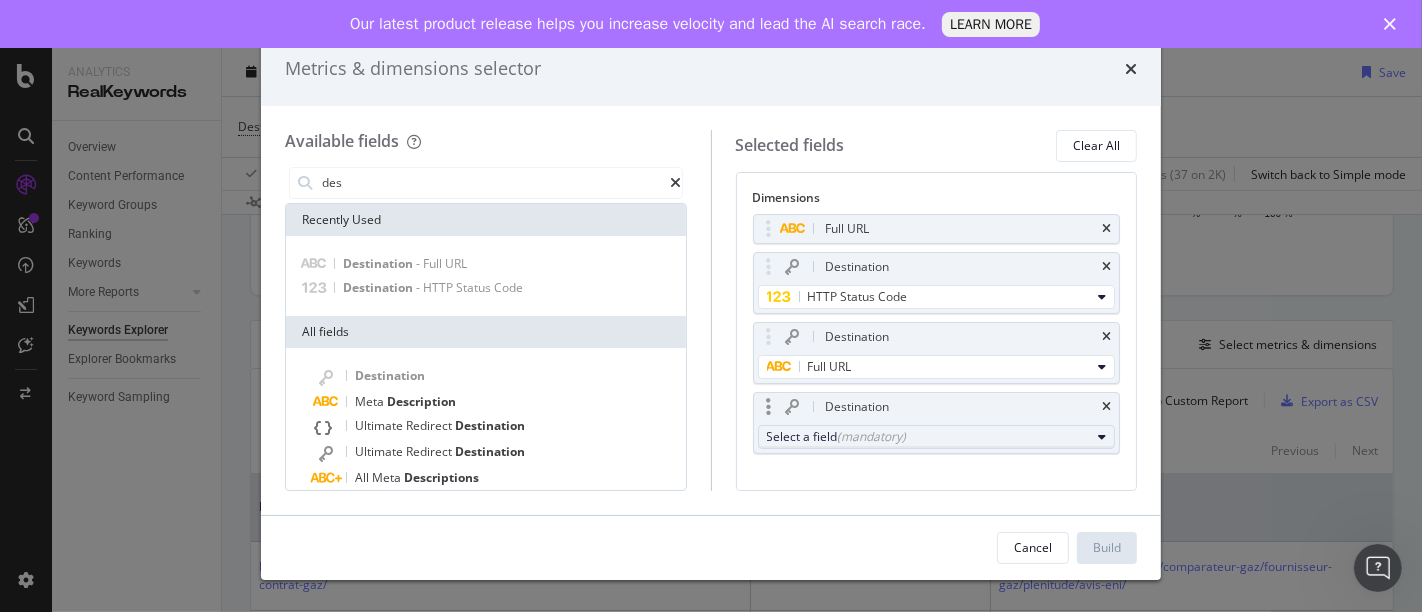 click on "Select a field (mandatory)" at bounding box center [929, 436] 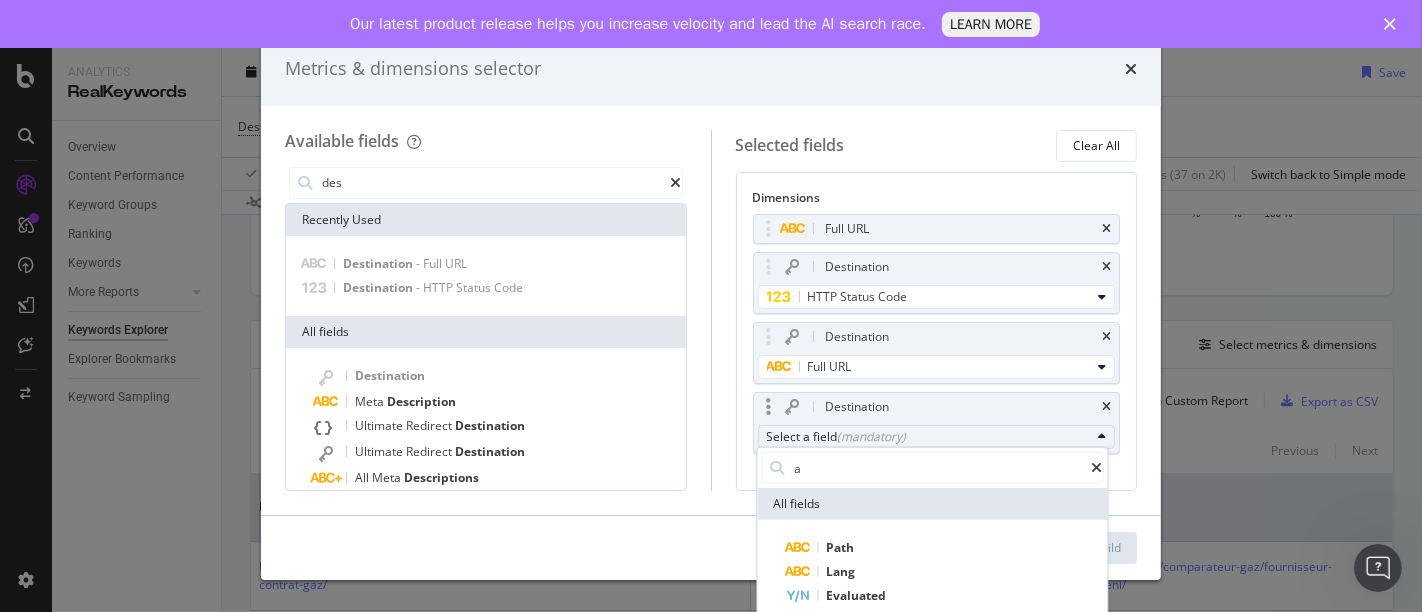 scroll, scrollTop: 0, scrollLeft: 0, axis: both 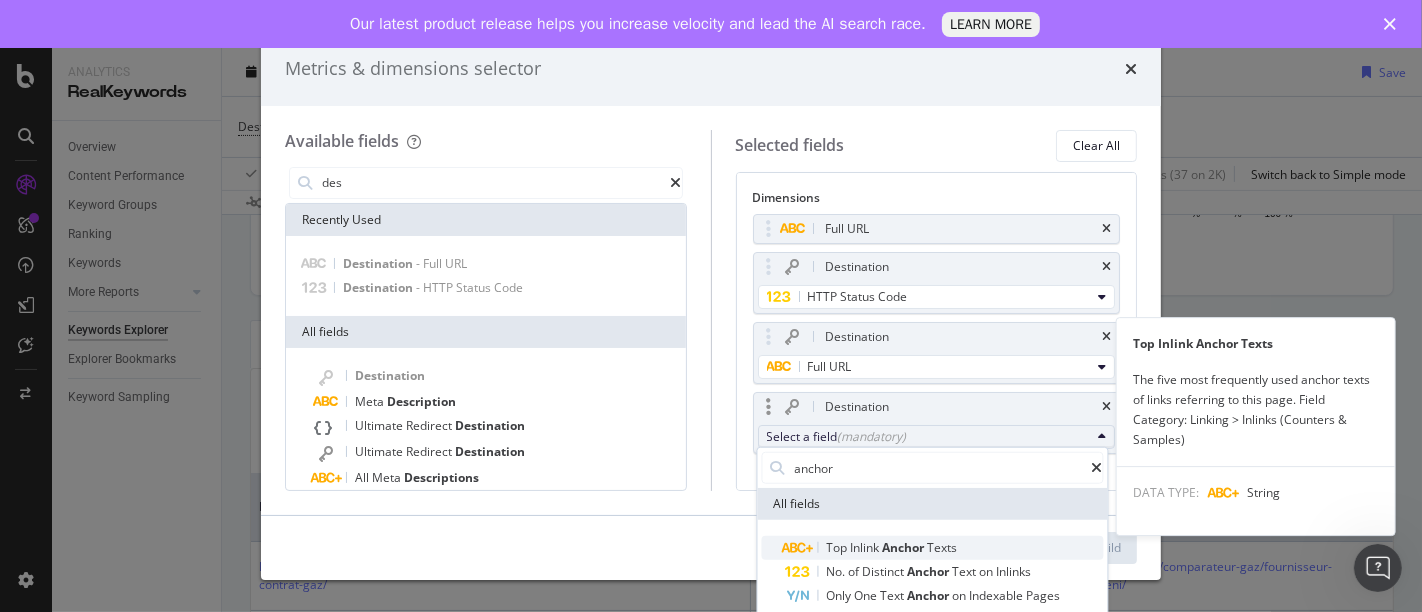 type on "anchor" 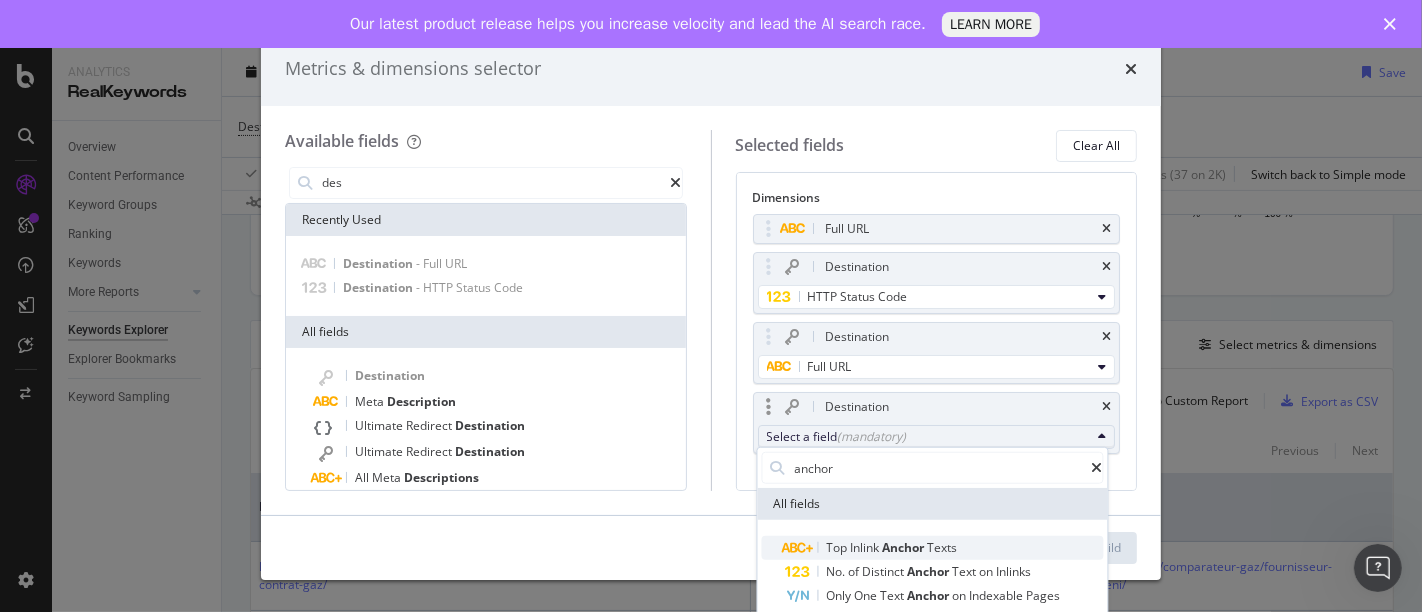 click on "Inlink" at bounding box center [867, 547] 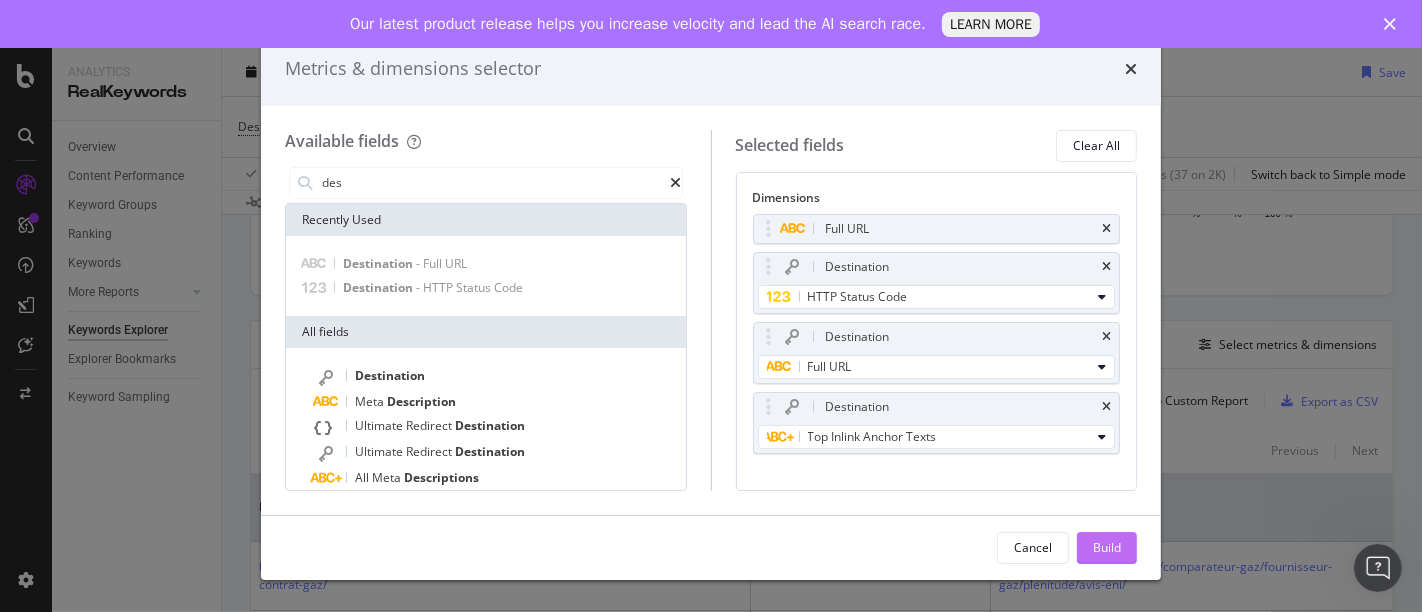 click on "Build" at bounding box center (1107, 547) 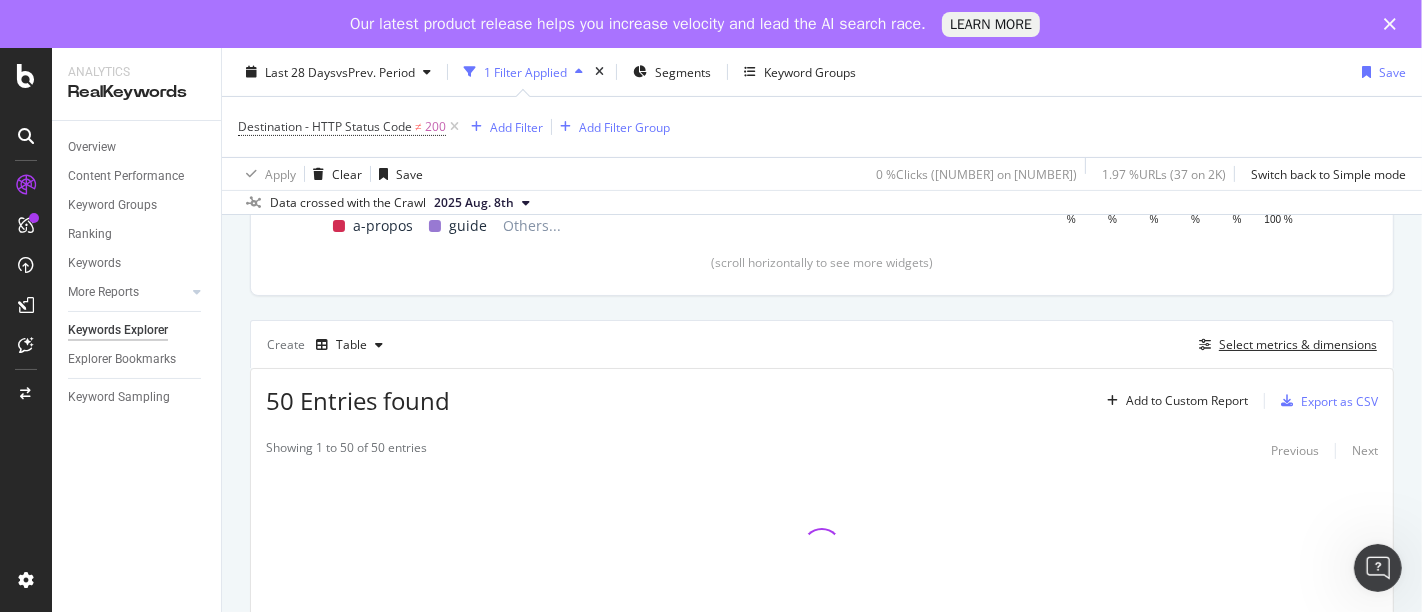 scroll, scrollTop: 520, scrollLeft: 0, axis: vertical 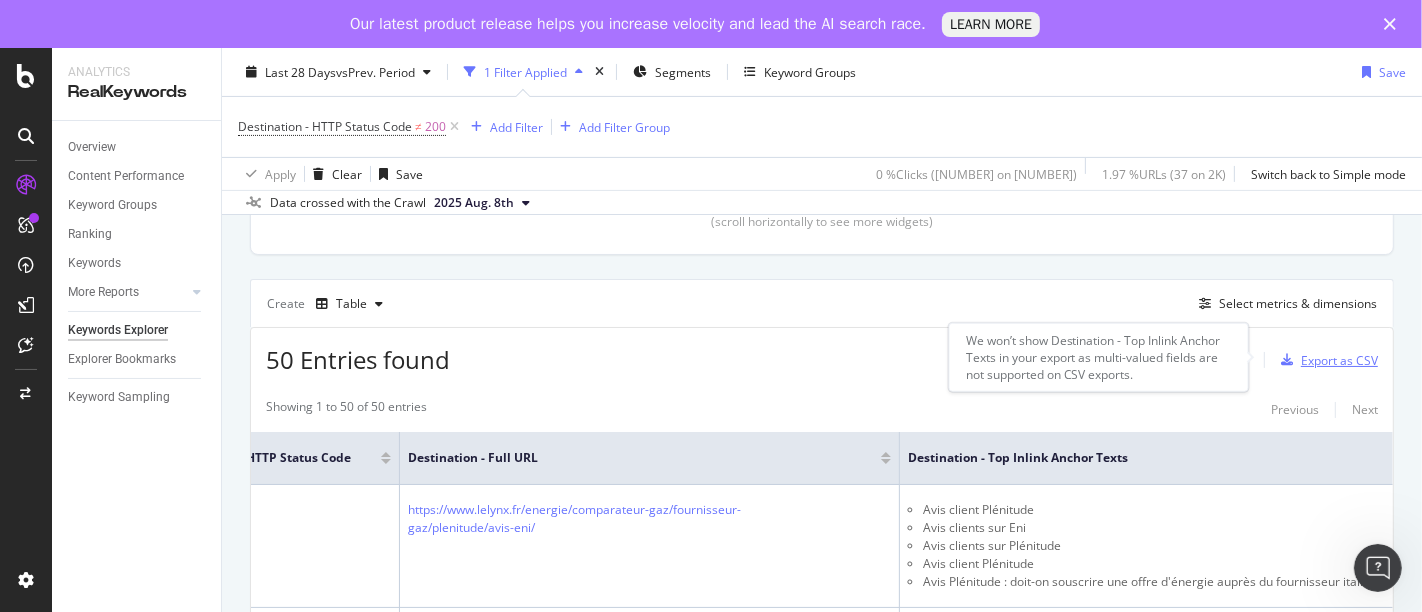 click on "Export as CSV" at bounding box center [1339, 360] 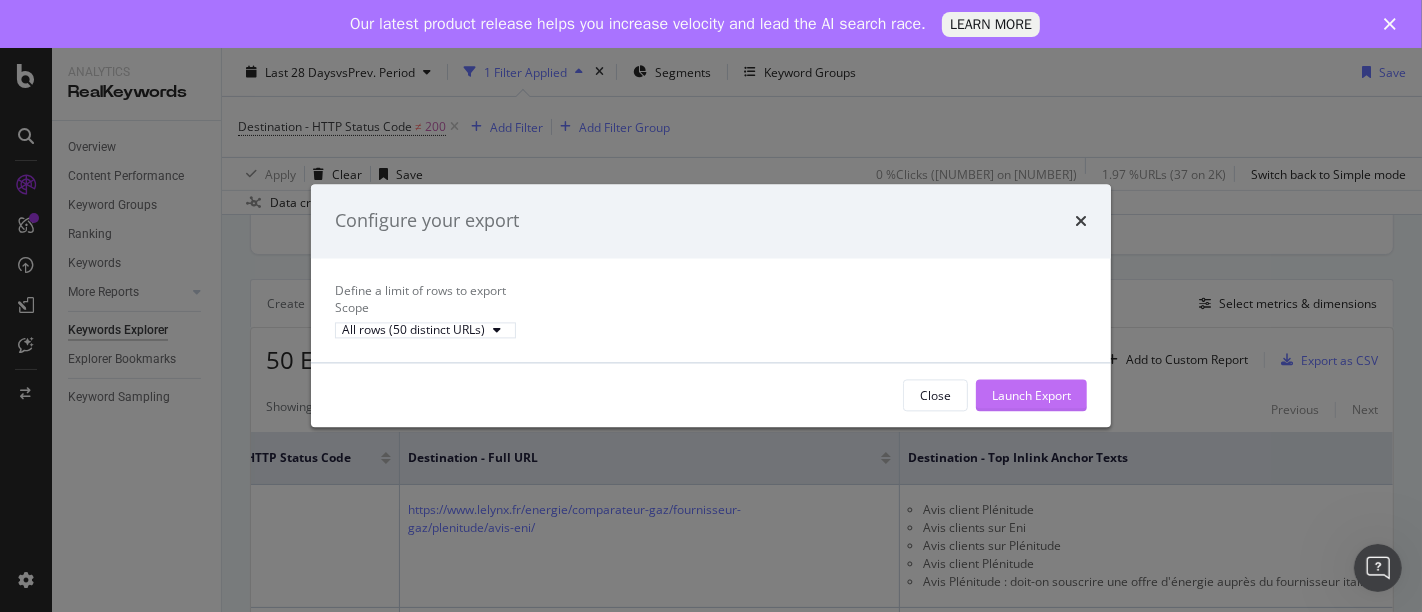 click on "Launch Export" at bounding box center (1031, 395) 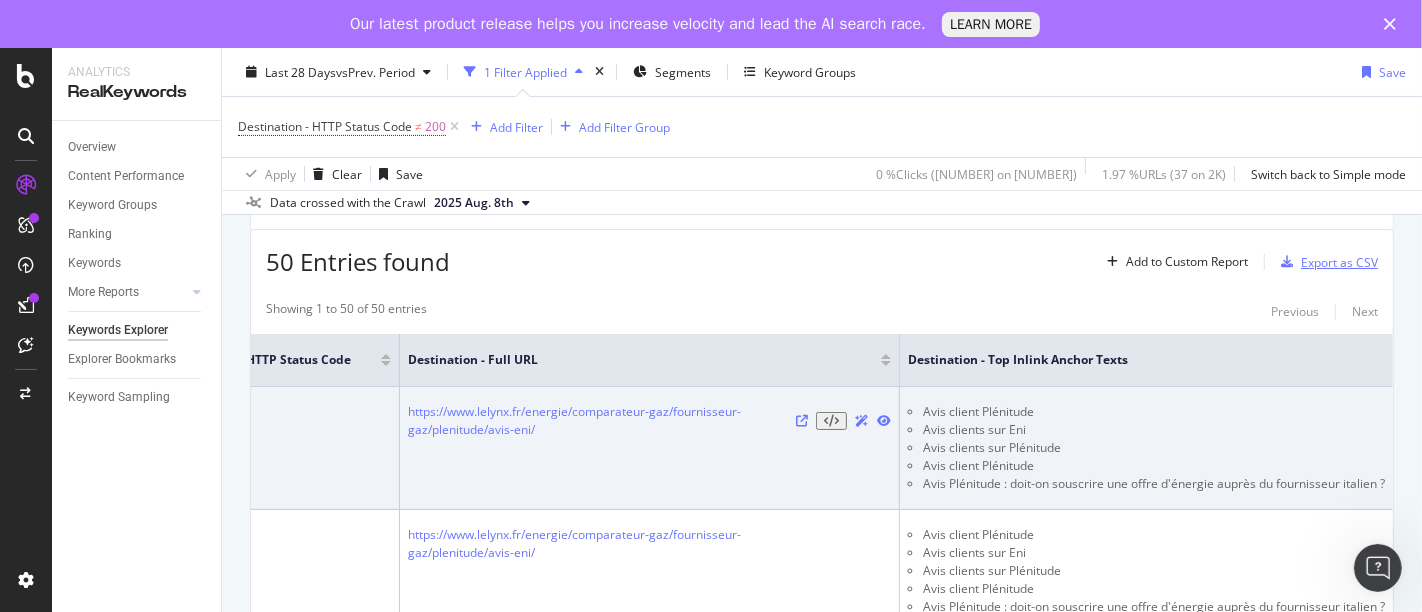 scroll, scrollTop: 601, scrollLeft: 0, axis: vertical 